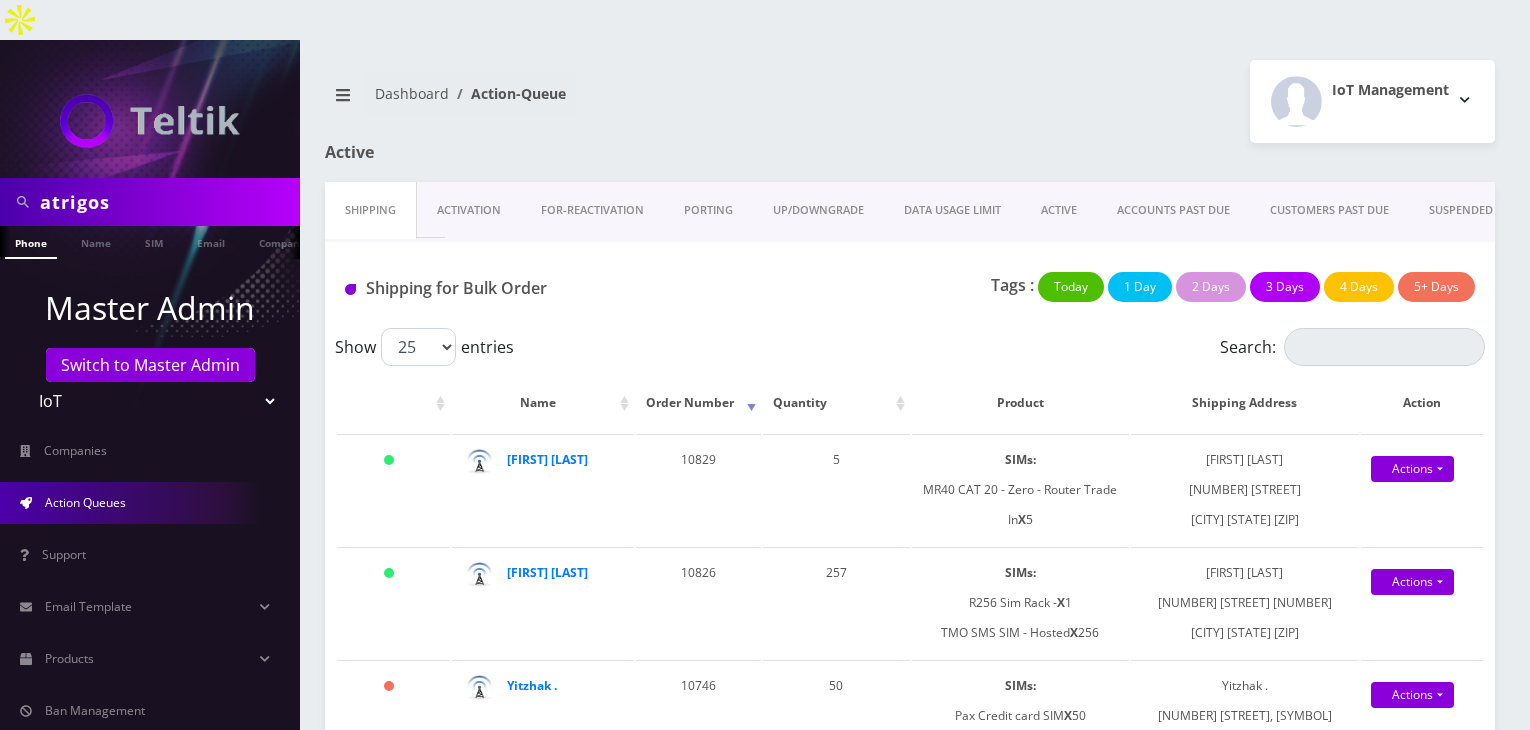 scroll, scrollTop: 0, scrollLeft: 0, axis: both 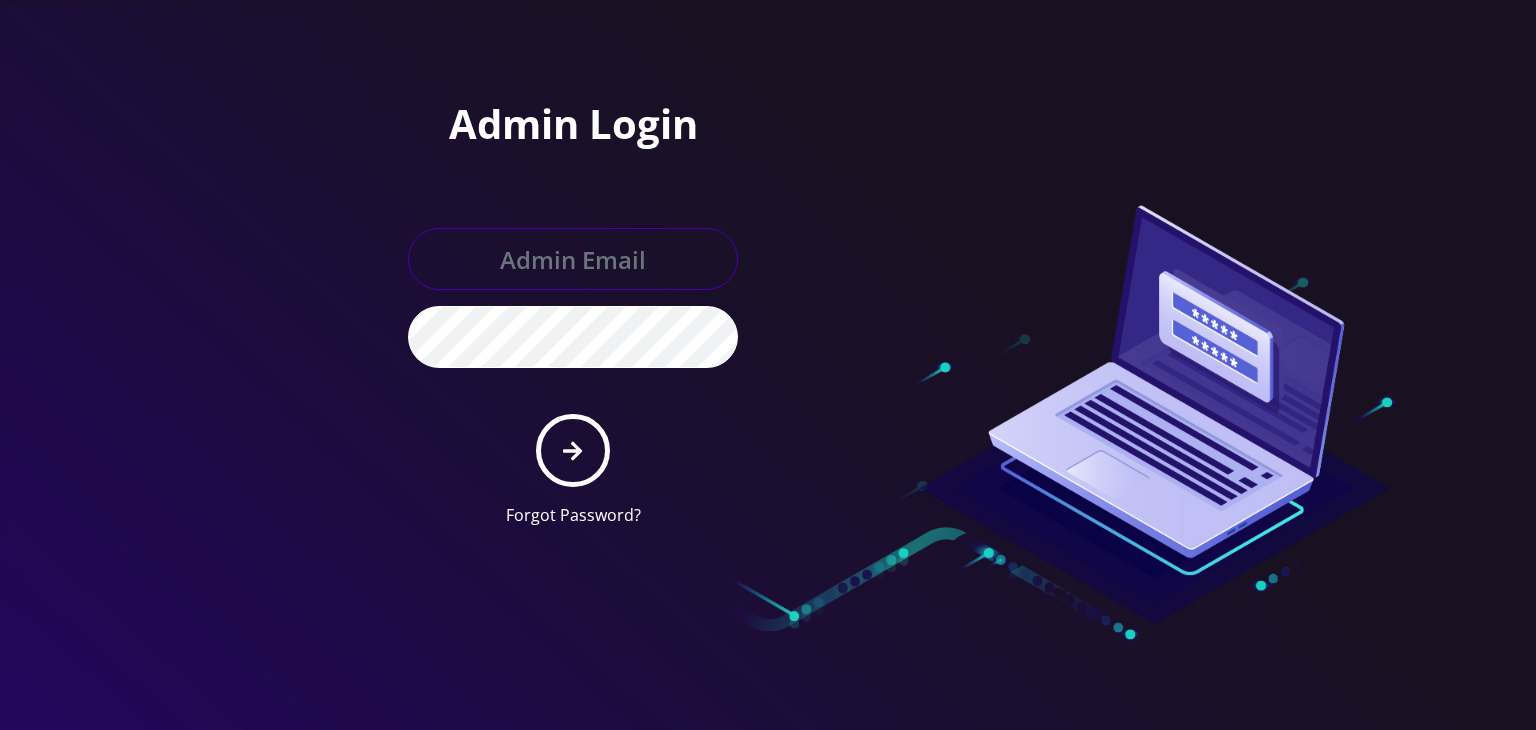 type on "[USERNAME]@[DOMAIN].com" 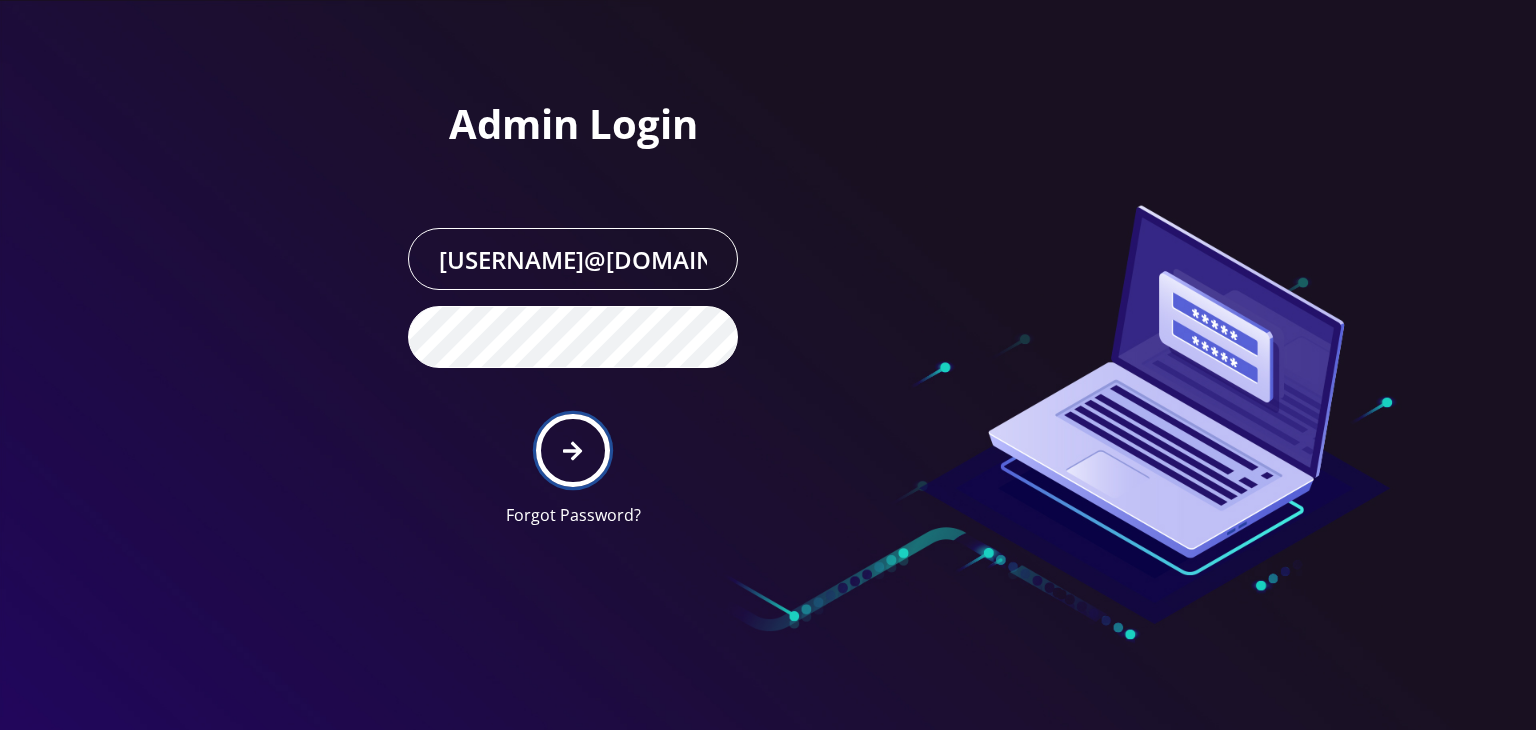 click 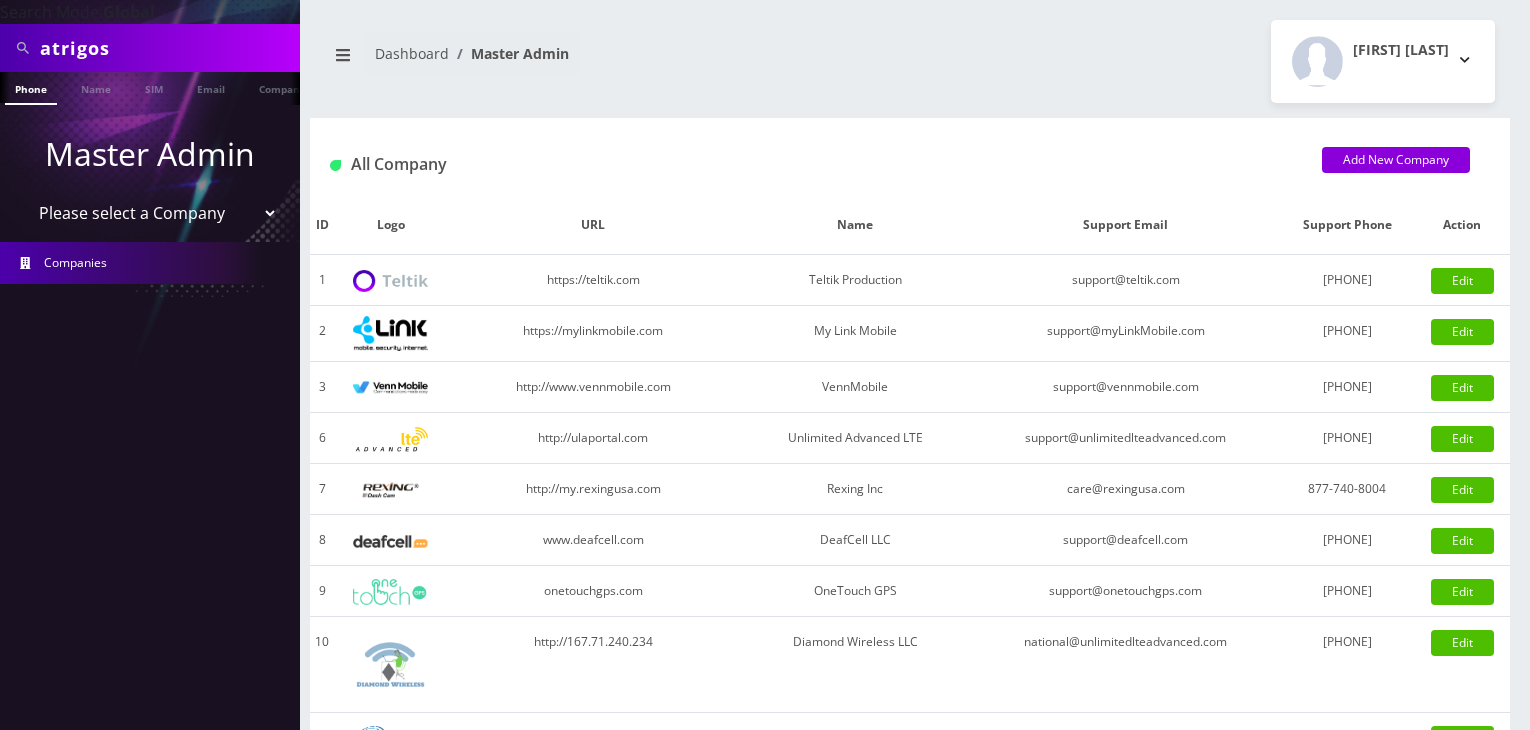 scroll, scrollTop: 0, scrollLeft: 0, axis: both 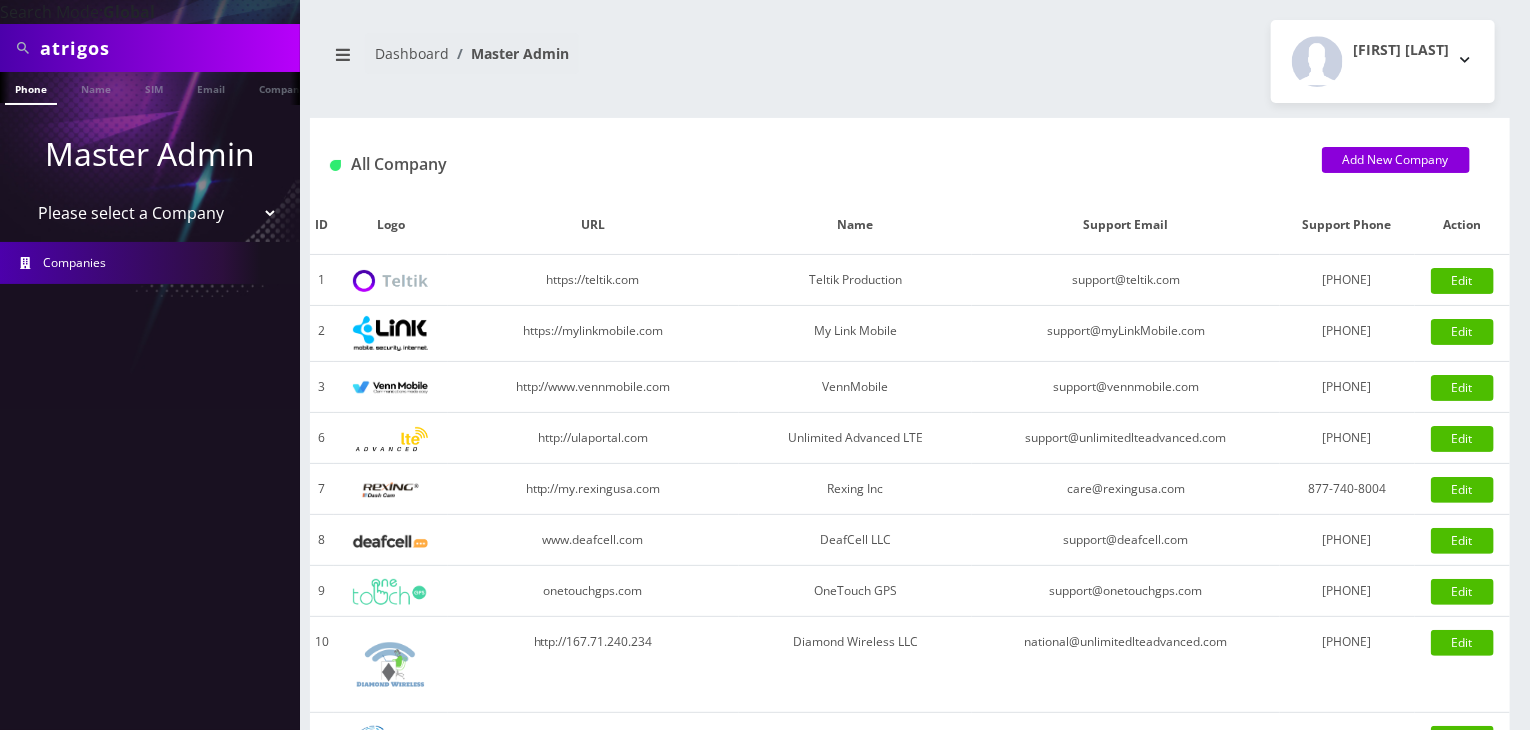 click on "Please select a Company
Teltik Production
My Link Mobile
VennMobile
Unlimited Advanced LTE
Rexing Inc
DeafCell LLC
OneTouch GPS
Diamond Wireless LLC
All Choice Connect
Amcest Corp
IoT
Shluchim Assist
ConnectED Mobile
Innovative Communications
Home Away Secure SIM Call" at bounding box center (150, 213) 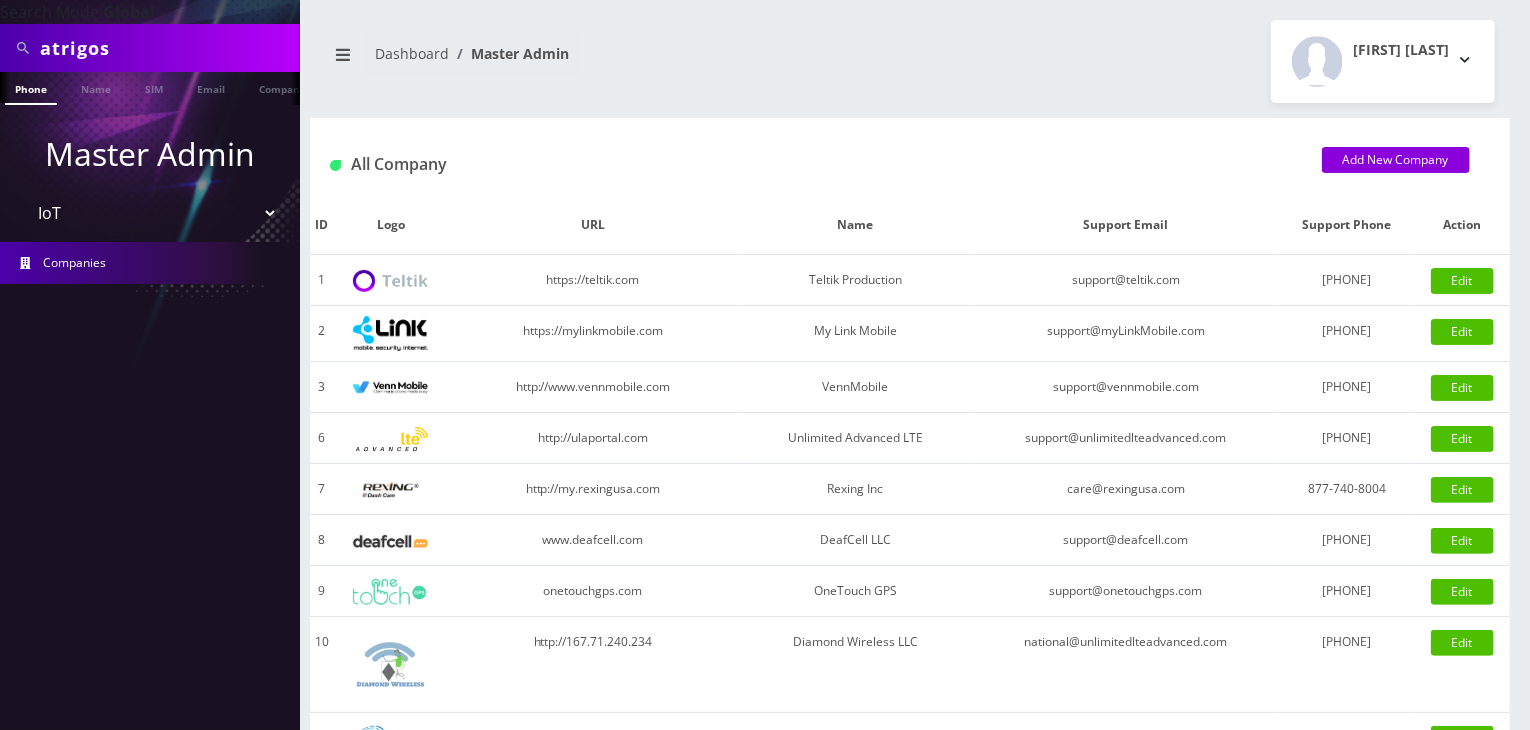 click on "Please select a Company
Teltik Production
My Link Mobile
VennMobile
Unlimited Advanced LTE
Rexing Inc
DeafCell LLC
OneTouch GPS
Diamond Wireless LLC
All Choice Connect
Amcest Corp
IoT
Shluchim Assist
ConnectED Mobile
Innovative Communications
Home Away Secure SIM Call" at bounding box center (150, 213) 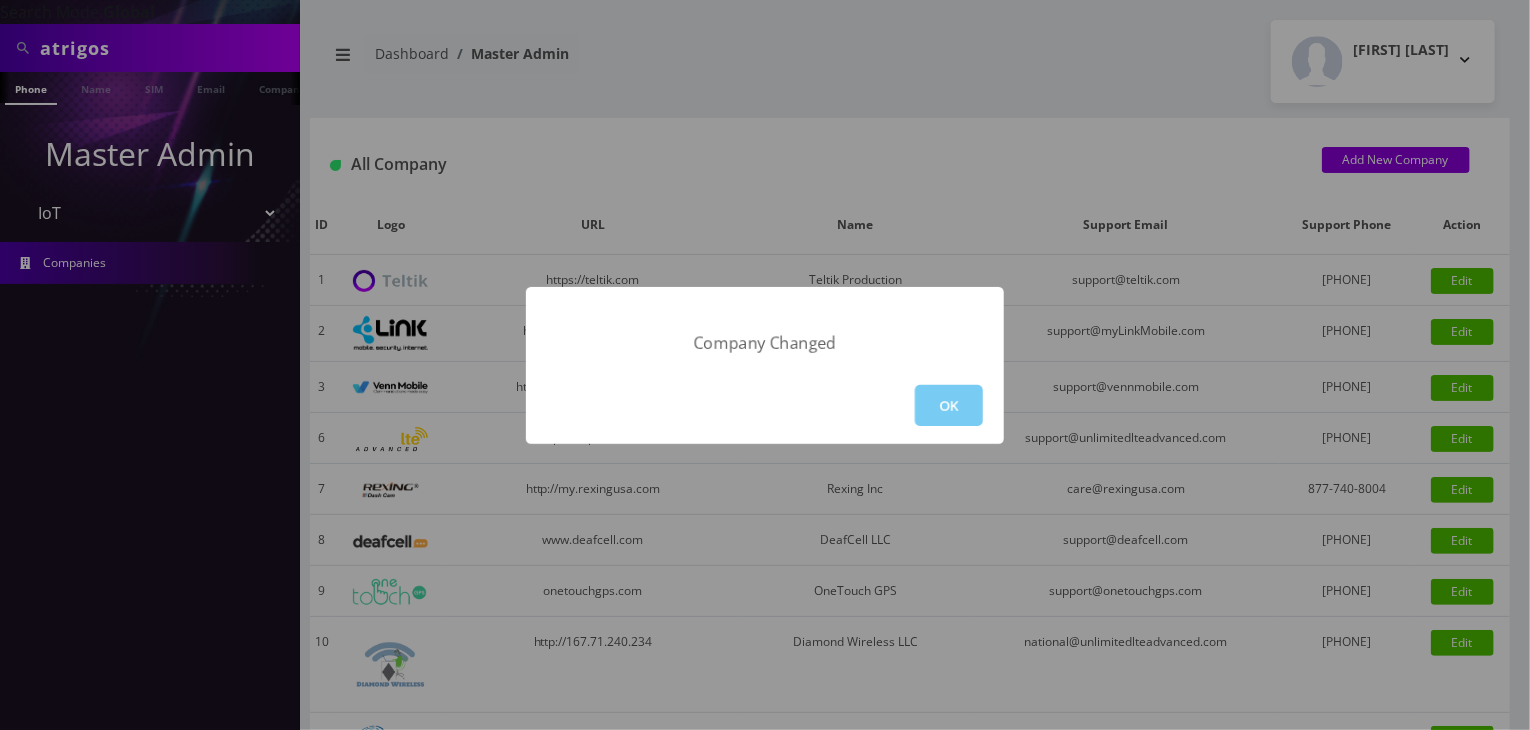 click on "OK" at bounding box center [949, 405] 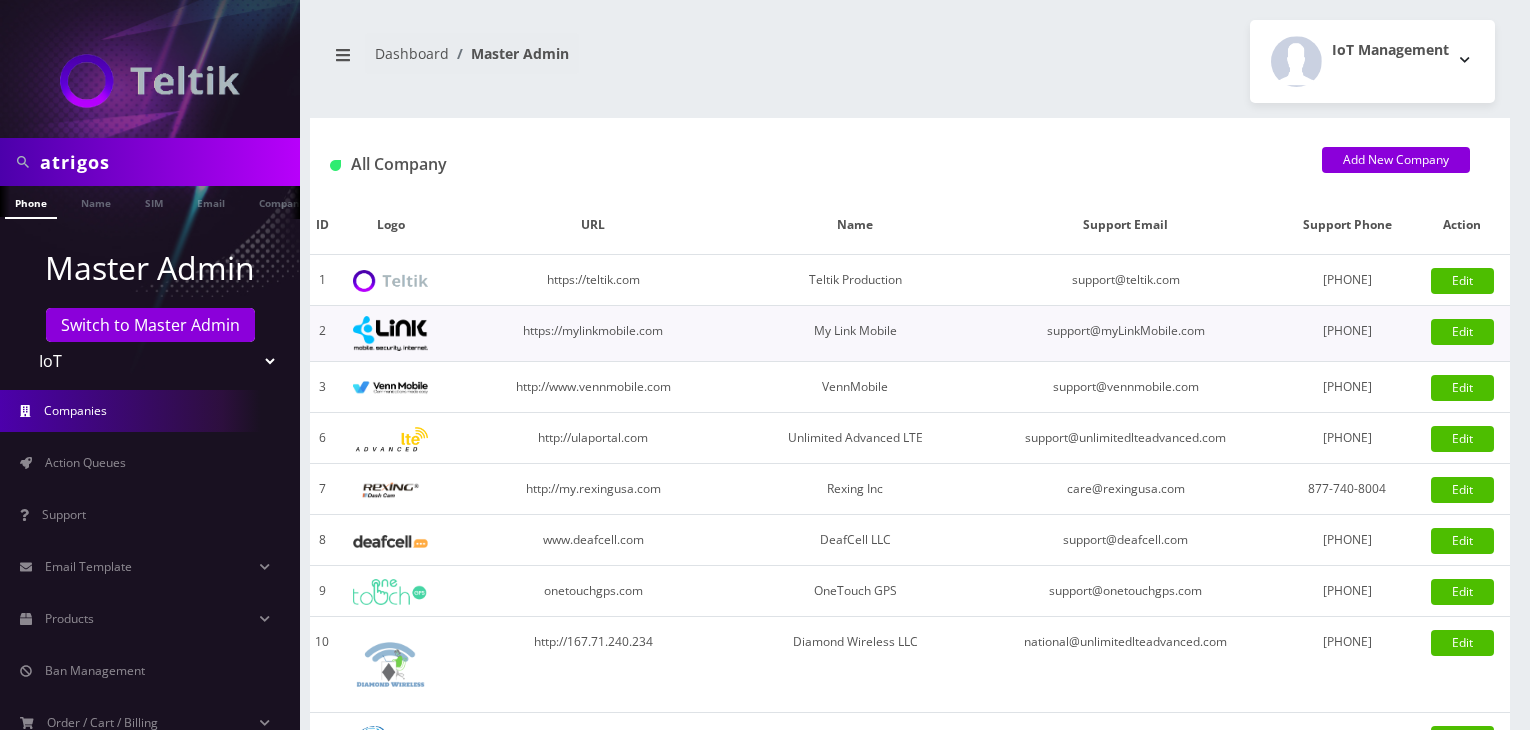 scroll, scrollTop: 0, scrollLeft: 0, axis: both 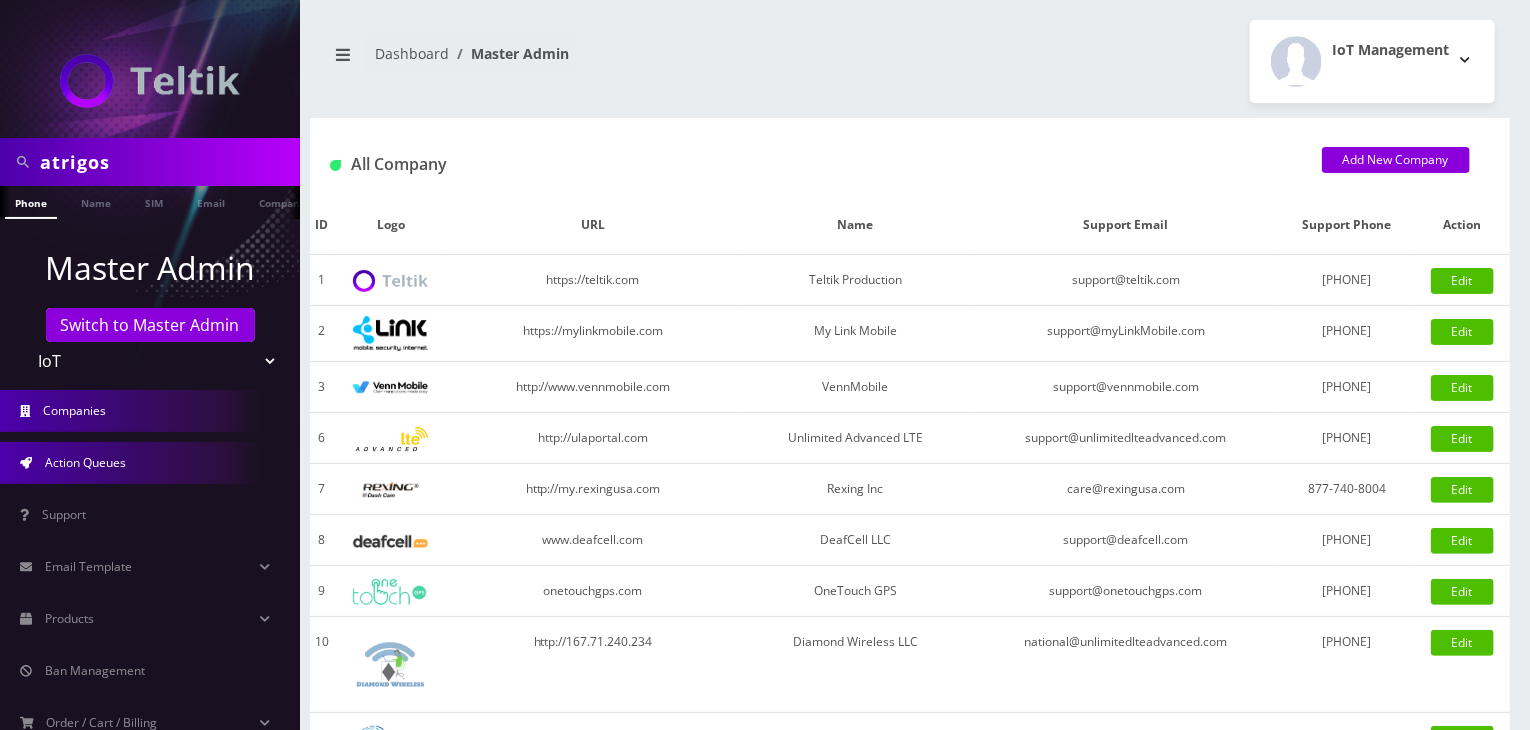click on "Action Queues" at bounding box center (150, 463) 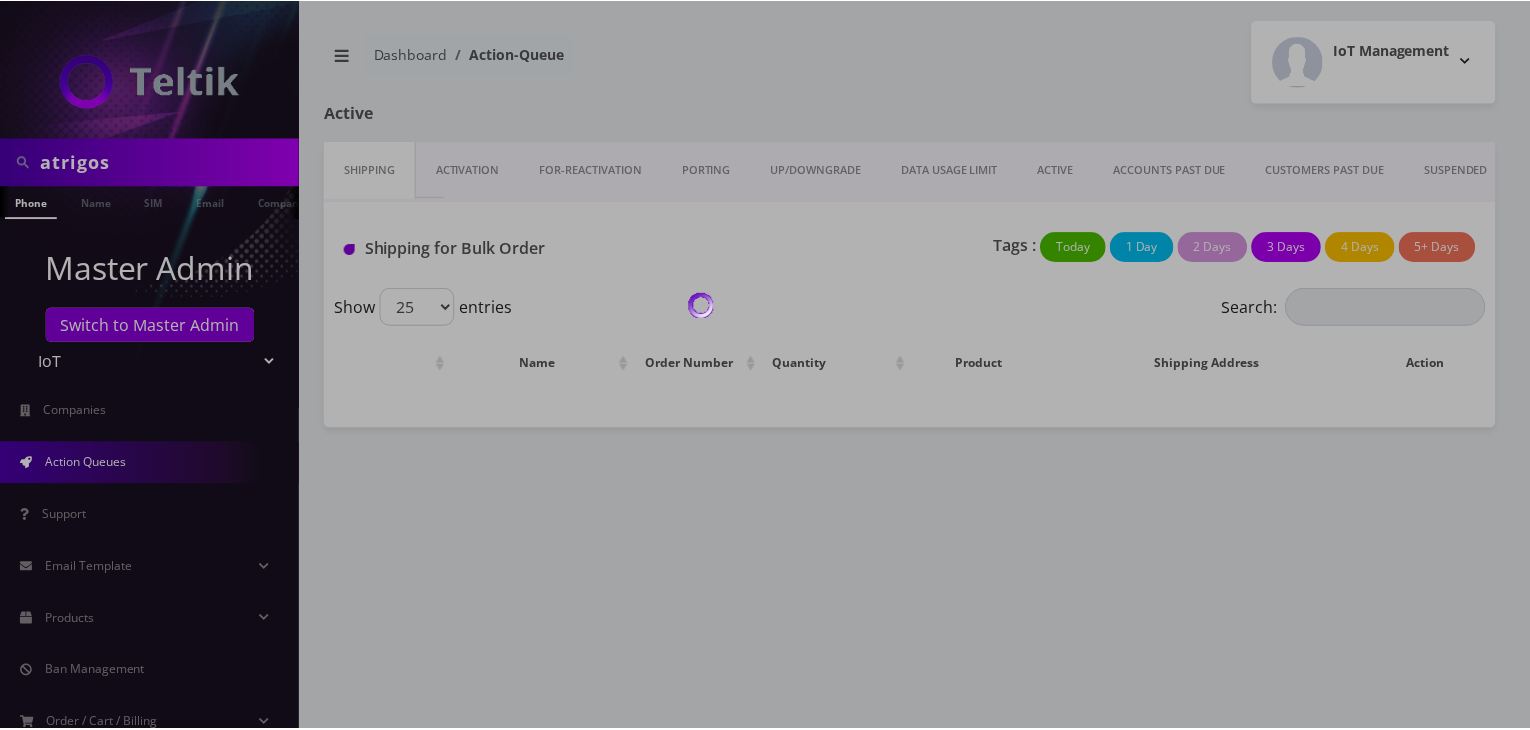 scroll, scrollTop: 0, scrollLeft: 0, axis: both 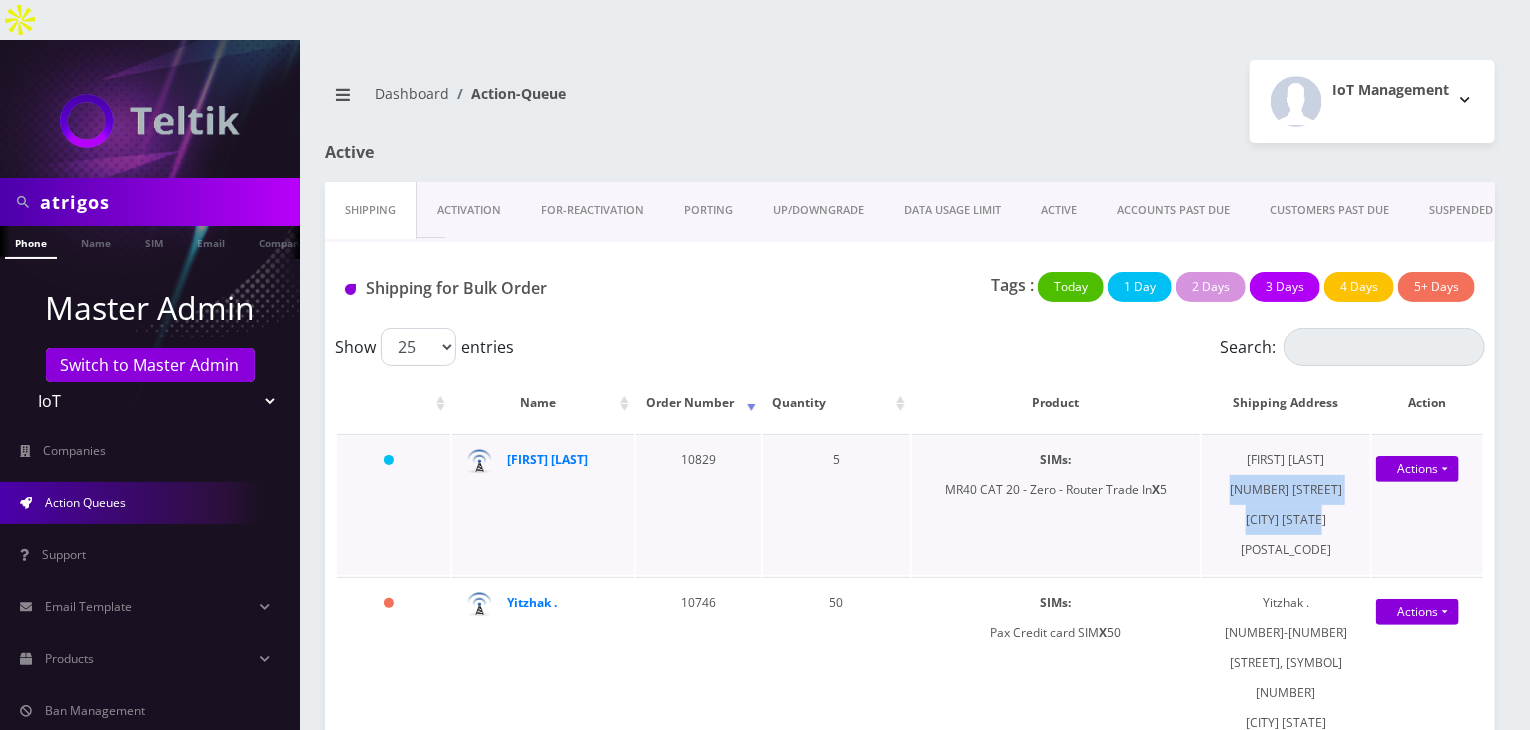 drag, startPoint x: 1231, startPoint y: 449, endPoint x: 1333, endPoint y: 469, distance: 103.94229 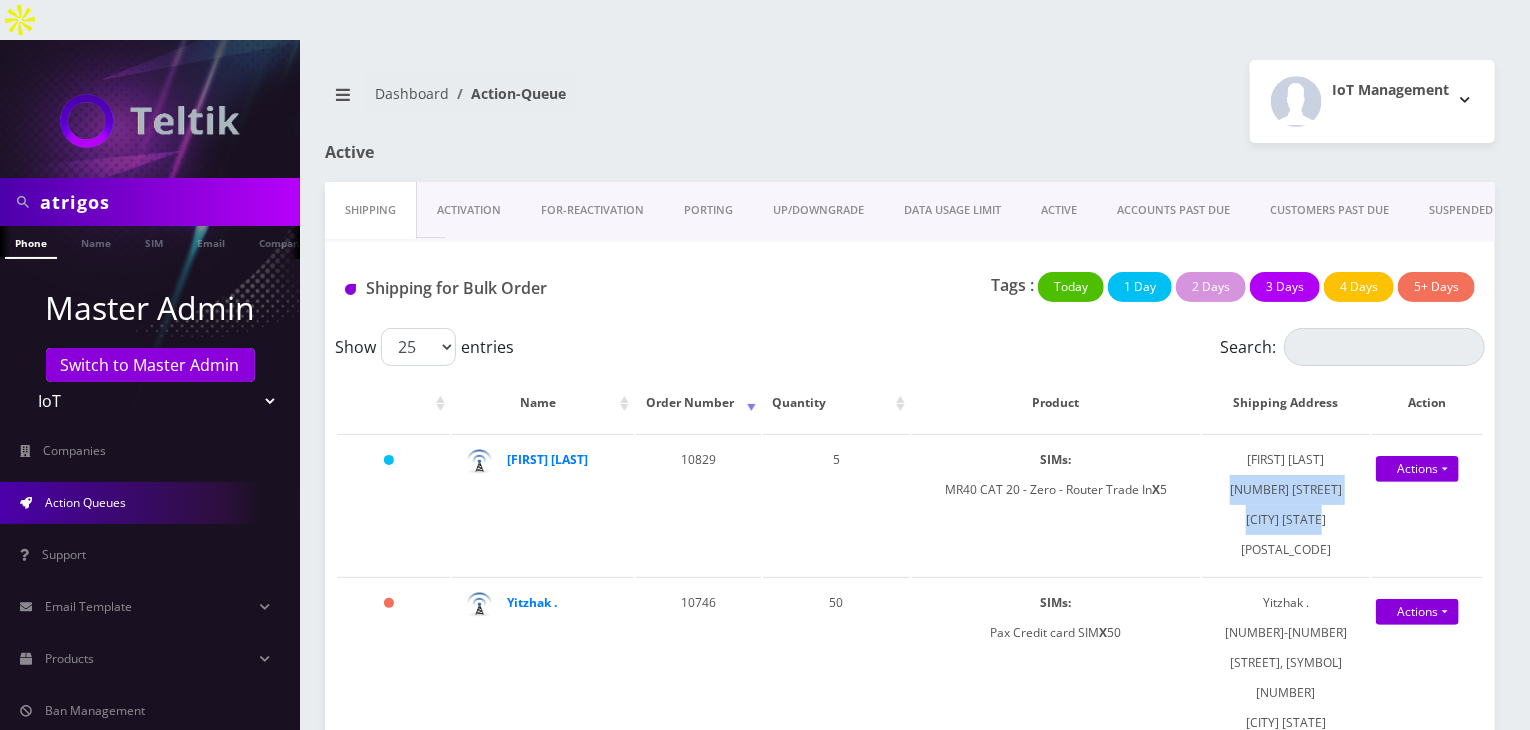 click on "Teltik Production
My Link Mobile
VennMobile
Unlimited Advanced LTE
Rexing Inc
DeafCell LLC
OneTouch GPS
Diamond Wireless LLC
All Choice Connect
Amcest Corp
IoT
Shluchim Assist
ConnectED Mobile
Innovative Communications
Home Away Secure
SIM Call Connecten Internet Rauch" at bounding box center [150, 401] 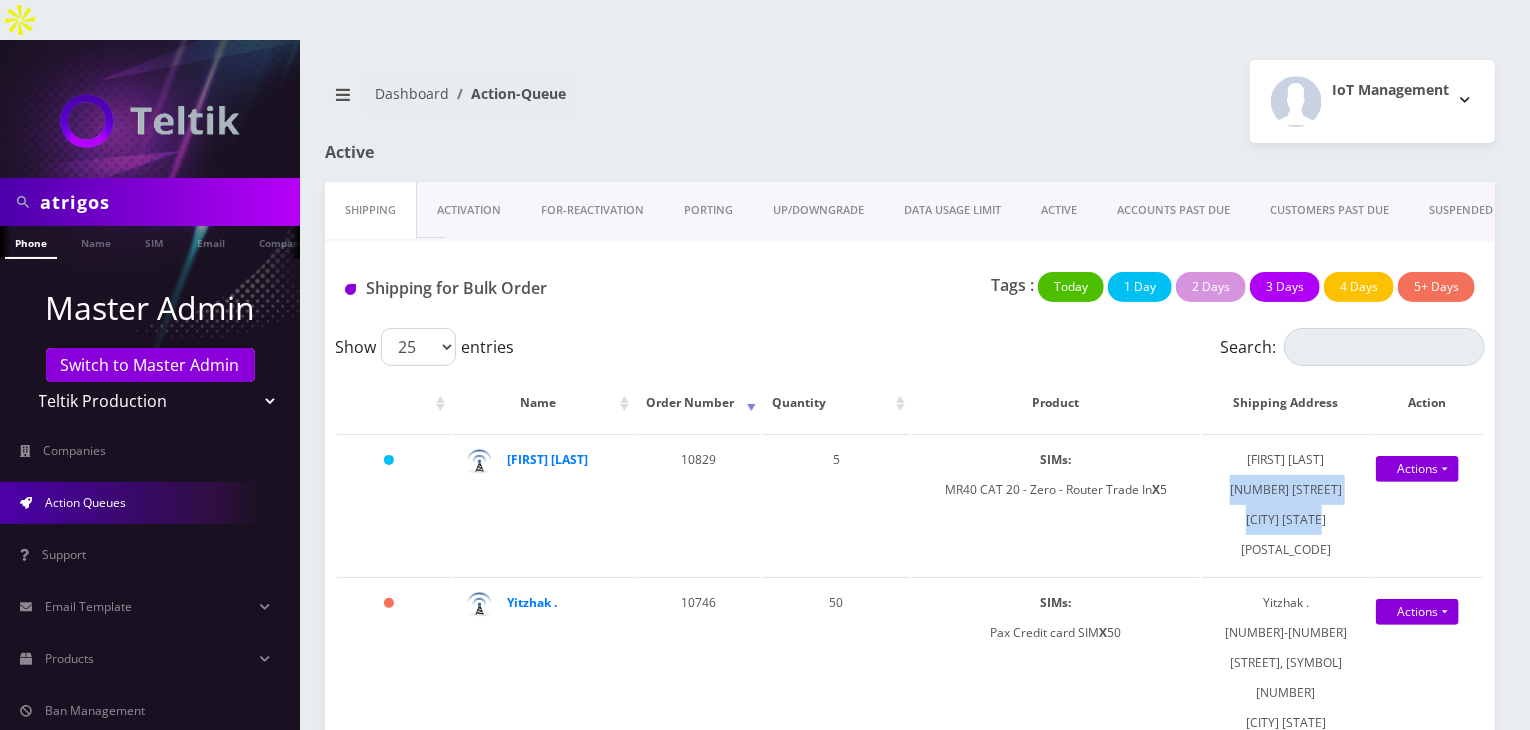 click on "Teltik Production
My Link Mobile
VennMobile
Unlimited Advanced LTE
Rexing Inc
DeafCell LLC
OneTouch GPS
Diamond Wireless LLC
All Choice Connect
Amcest Corp
IoT
Shluchim Assist
ConnectED Mobile
Innovative Communications
Home Away Secure
SIM Call Connecten Internet Rauch" at bounding box center [150, 401] 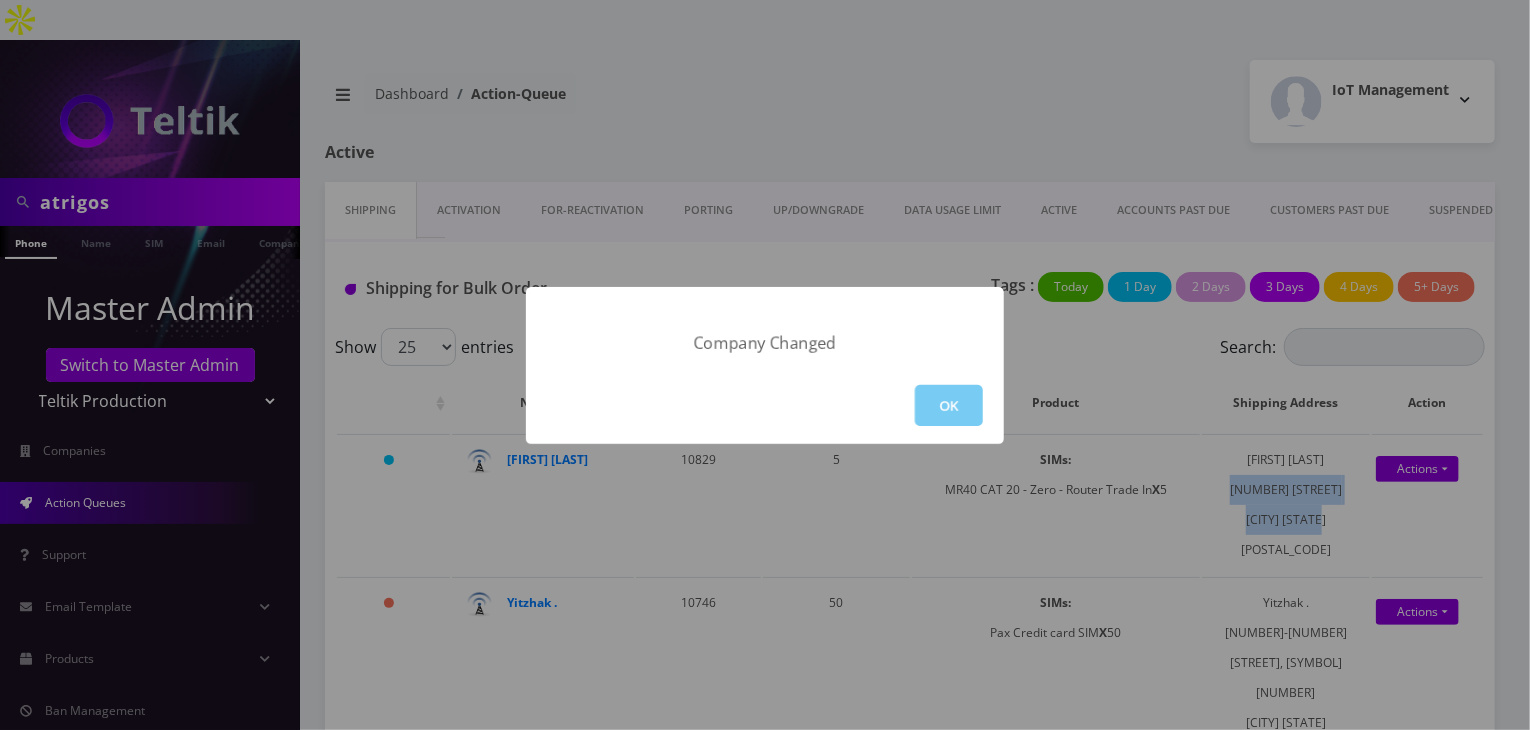click on "OK" at bounding box center (949, 405) 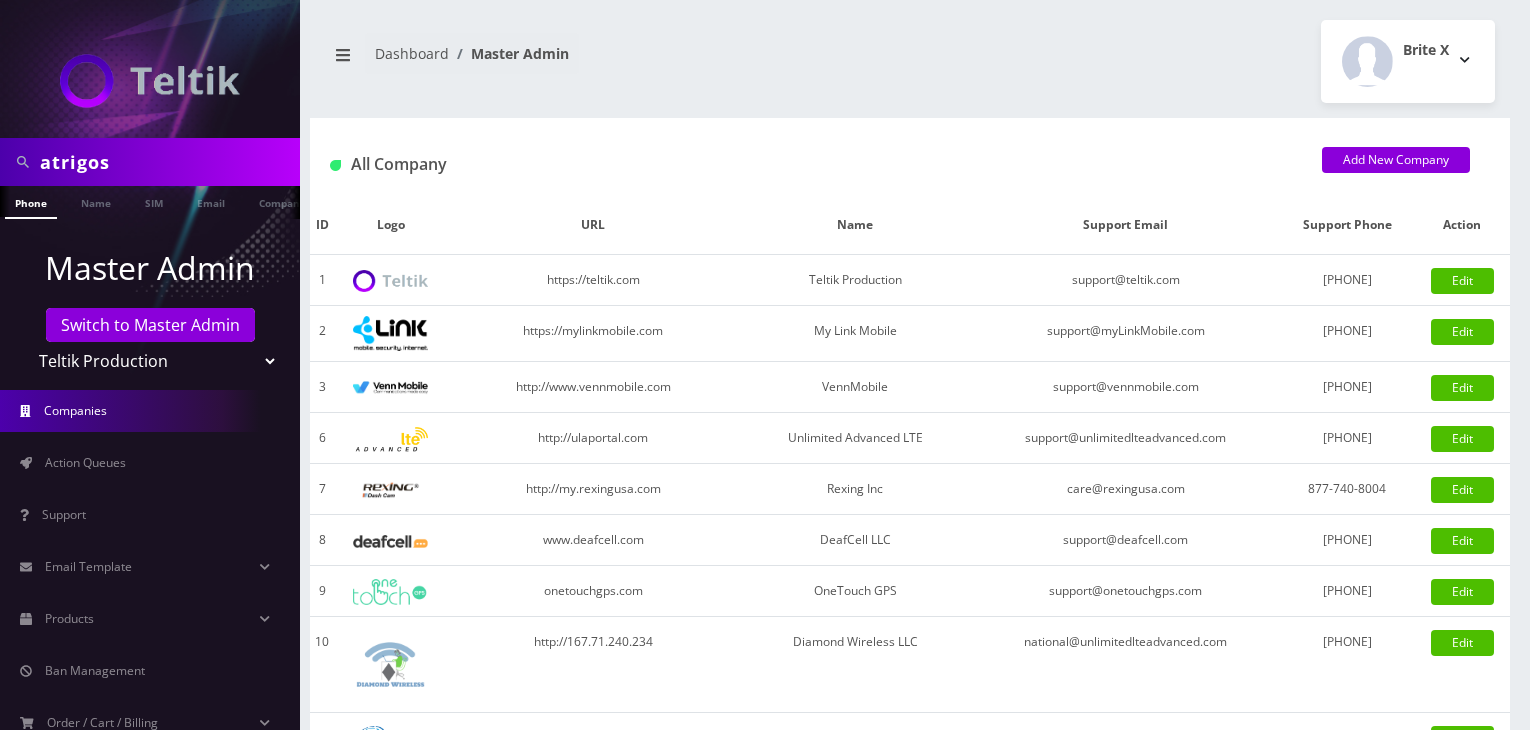 click on "Action Queues" at bounding box center (150, 463) 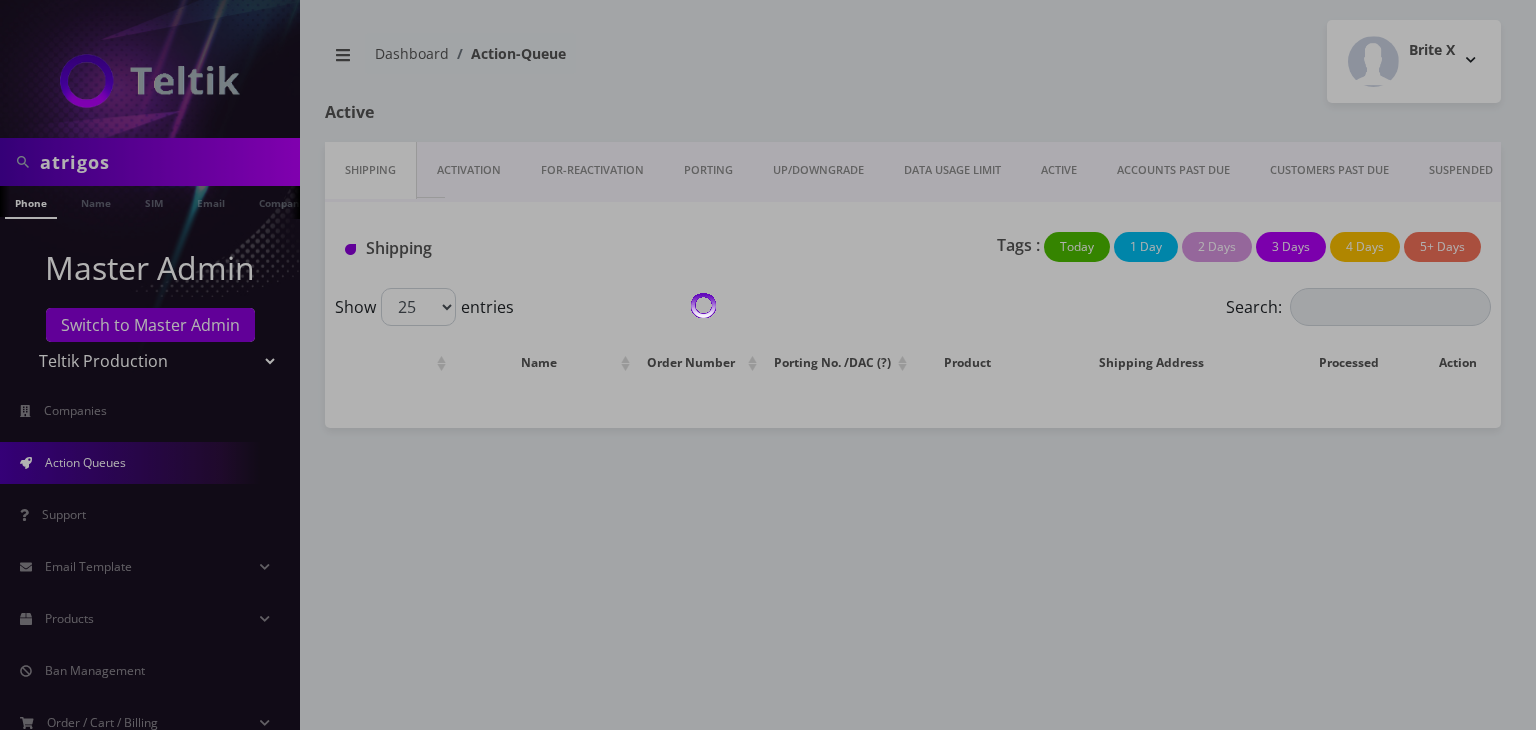 scroll, scrollTop: 0, scrollLeft: 0, axis: both 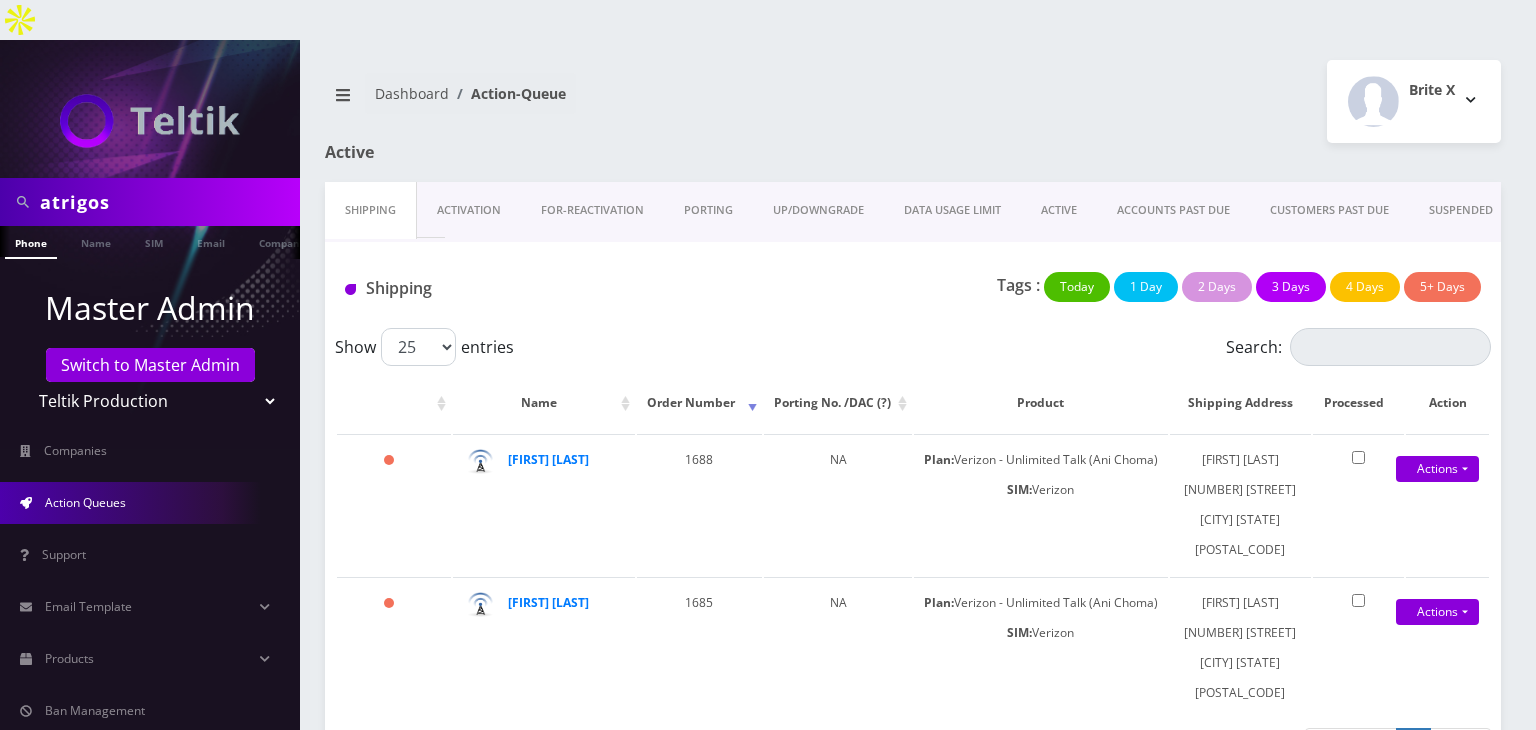 click on "Teltik Production
My Link Mobile
VennMobile
Unlimited Advanced LTE
Rexing Inc
DeafCell LLC
OneTouch GPS
Diamond Wireless LLC
All Choice Connect
Amcest Corp
IoT
Shluchim Assist
ConnectED Mobile
Innovative Communications
Home Away Secure
SIM Call Connecten Internet Rauch" at bounding box center (150, 401) 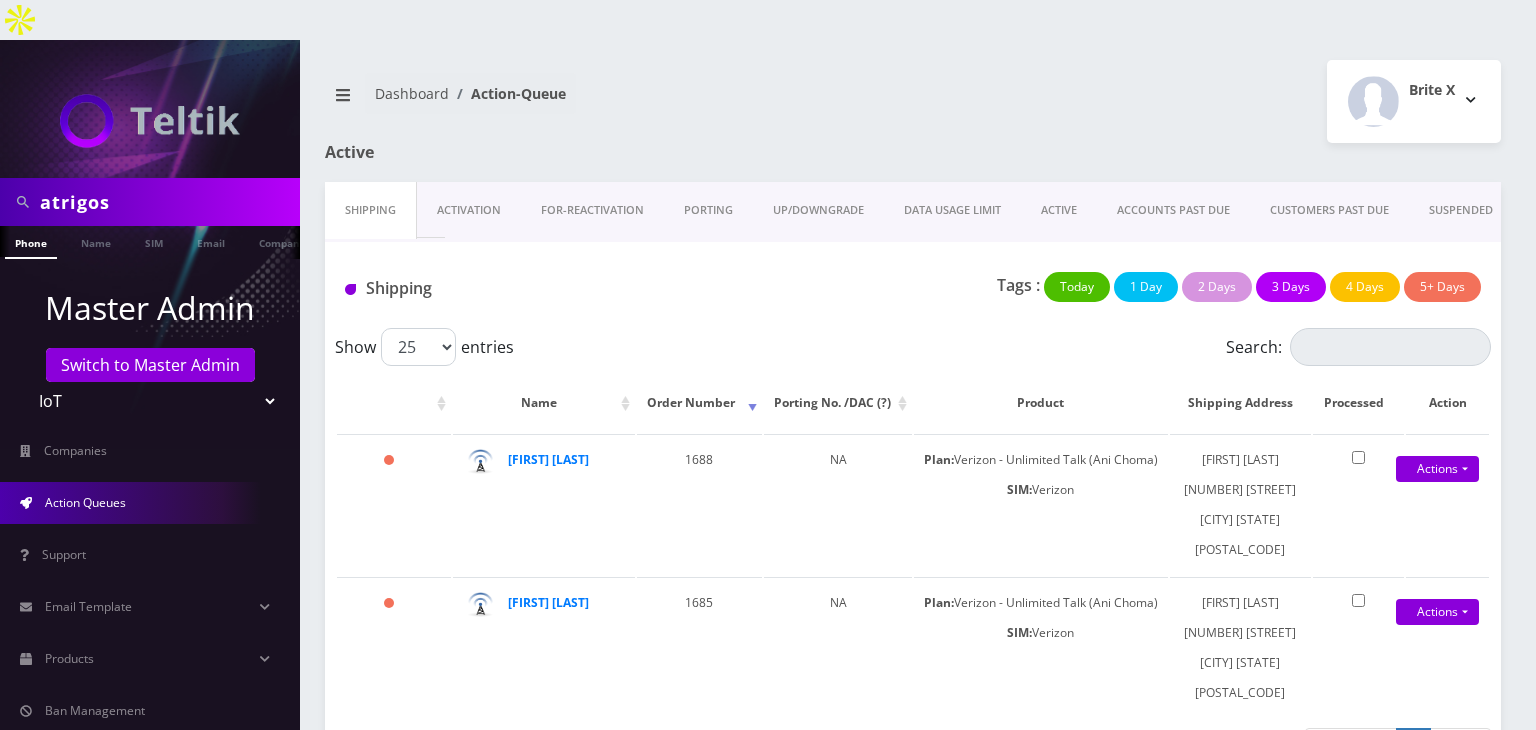 click on "Teltik Production
My Link Mobile
VennMobile
Unlimited Advanced LTE
Rexing Inc
DeafCell LLC
OneTouch GPS
Diamond Wireless LLC
All Choice Connect
Amcest Corp
IoT
Shluchim Assist
ConnectED Mobile
Innovative Communications
Home Away Secure
SIM Call Connecten Internet Rauch" at bounding box center [150, 401] 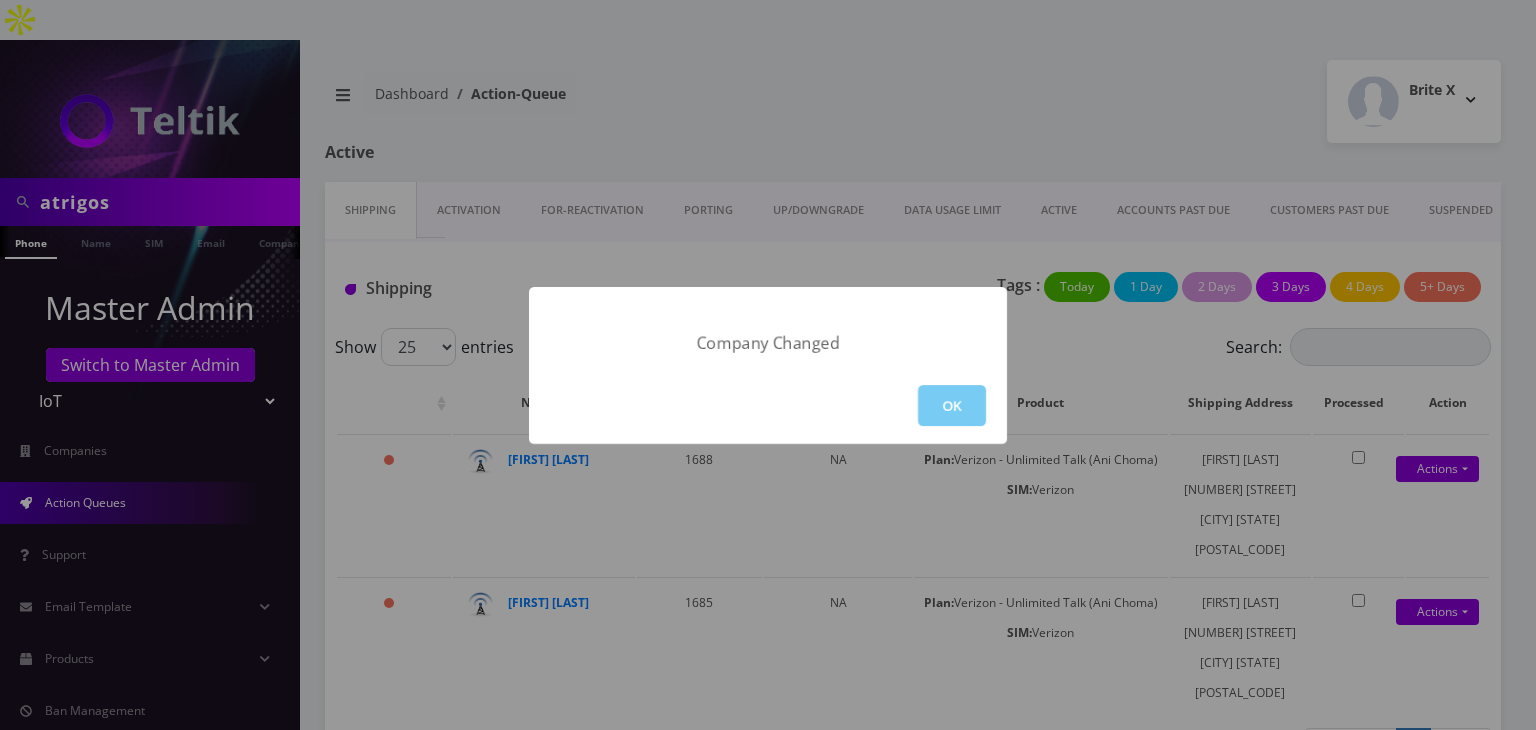 click on "OK" at bounding box center (952, 405) 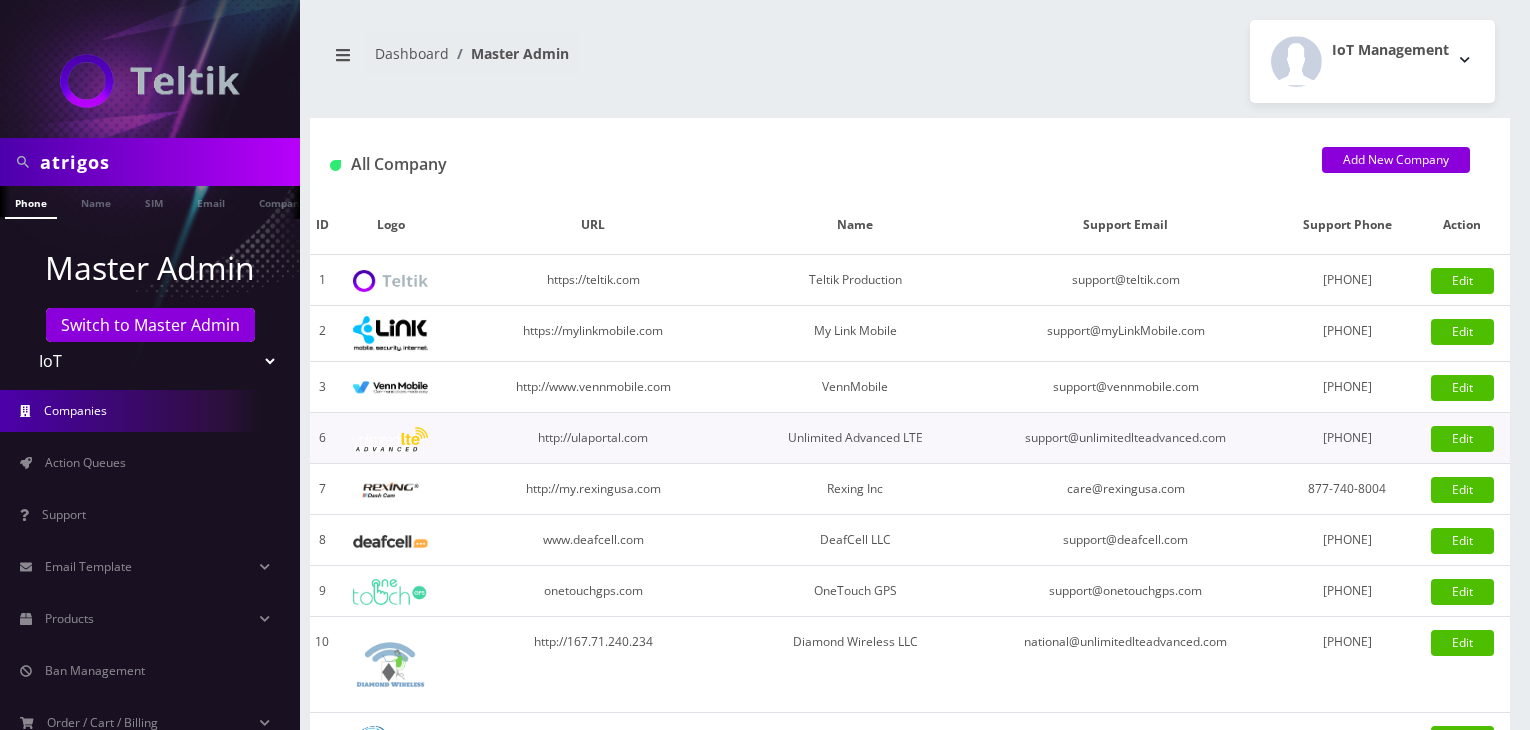 scroll, scrollTop: 0, scrollLeft: 0, axis: both 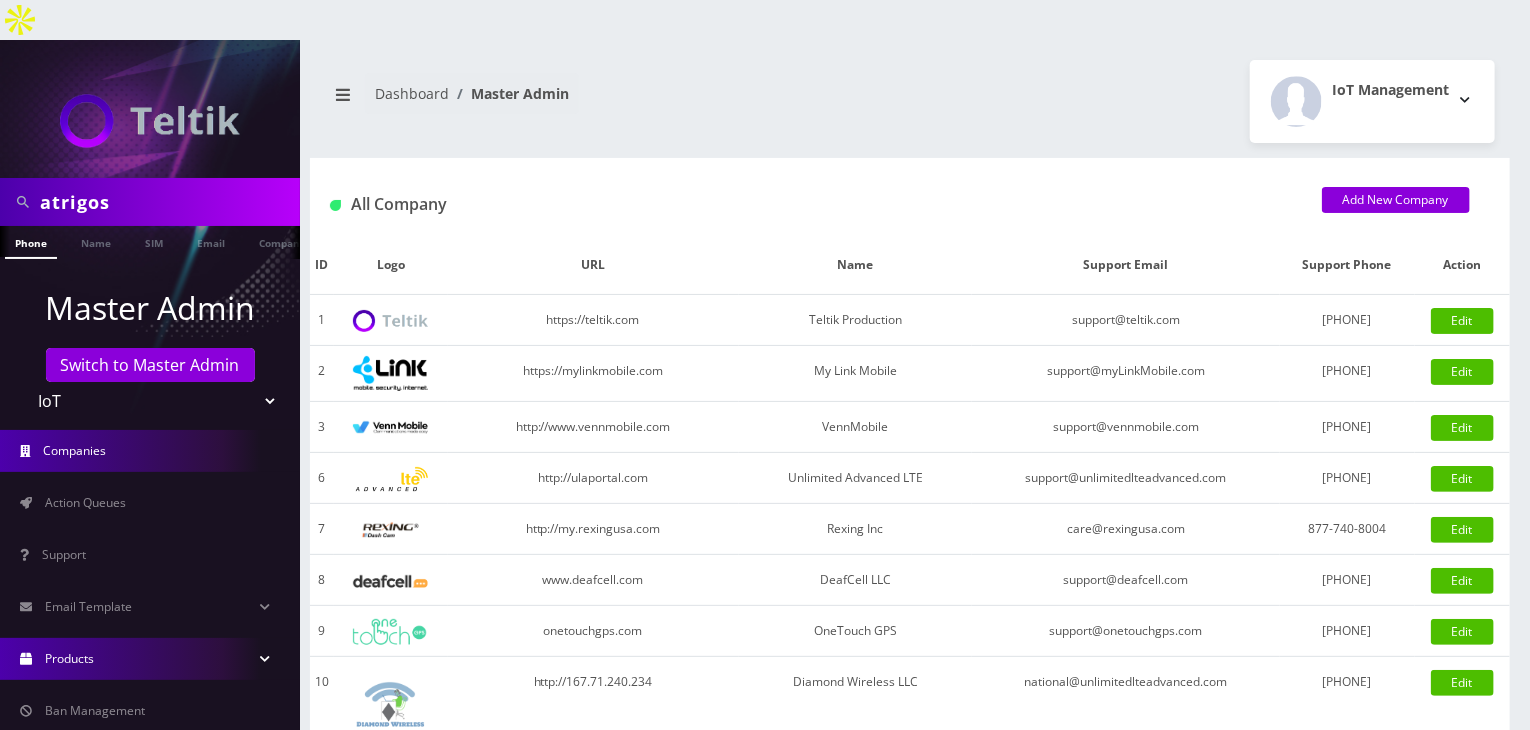 click on "Products" at bounding box center (150, 659) 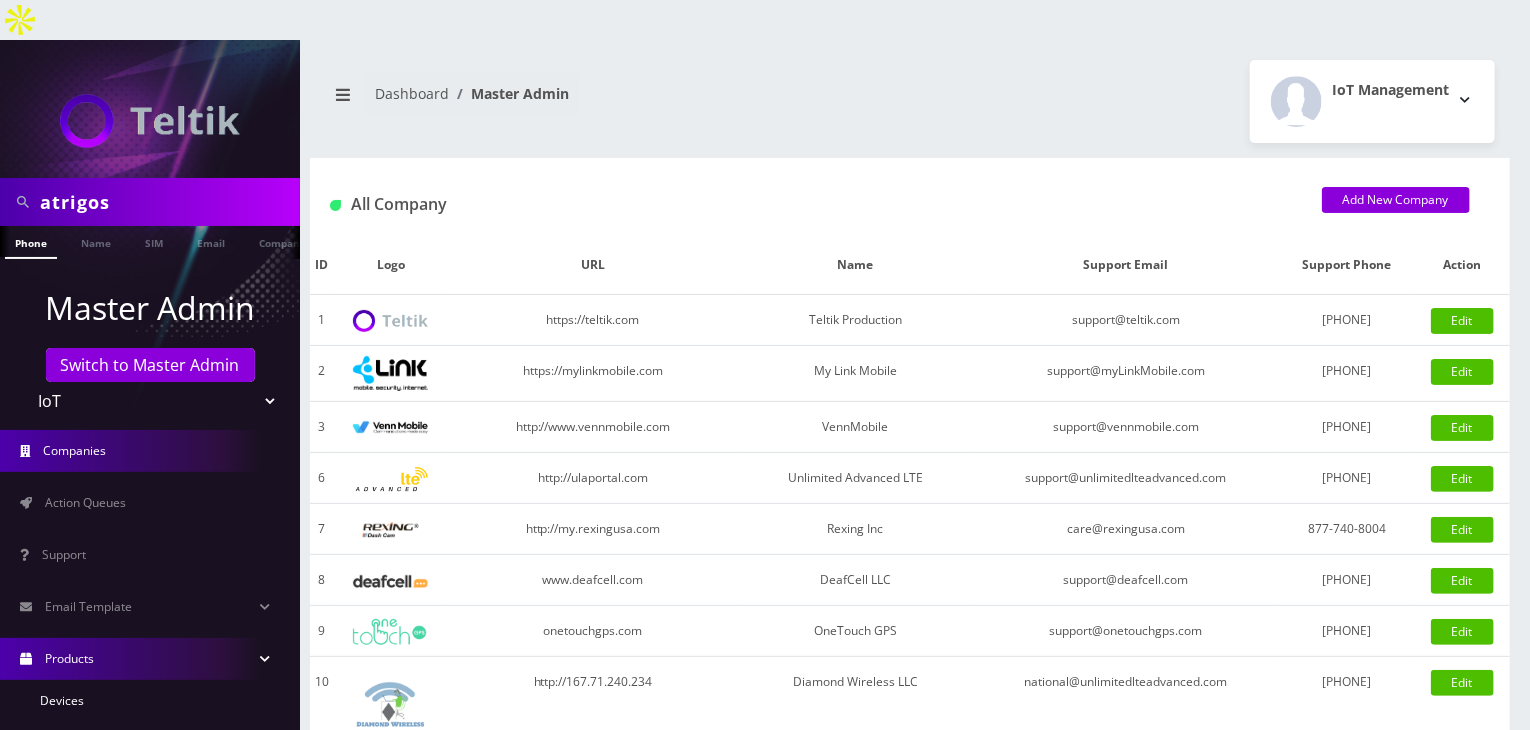 scroll, scrollTop: 200, scrollLeft: 0, axis: vertical 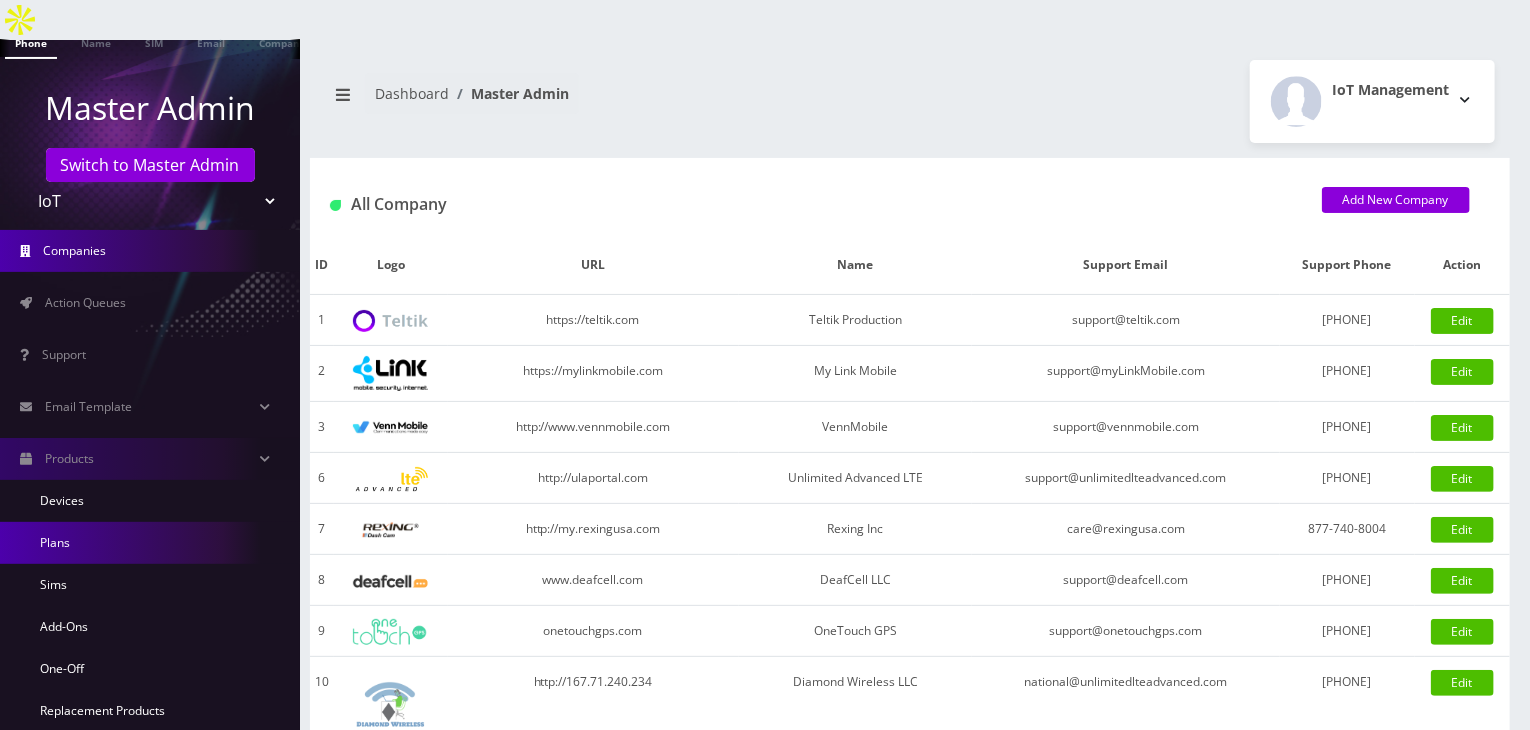 click on "Plans" at bounding box center [150, 543] 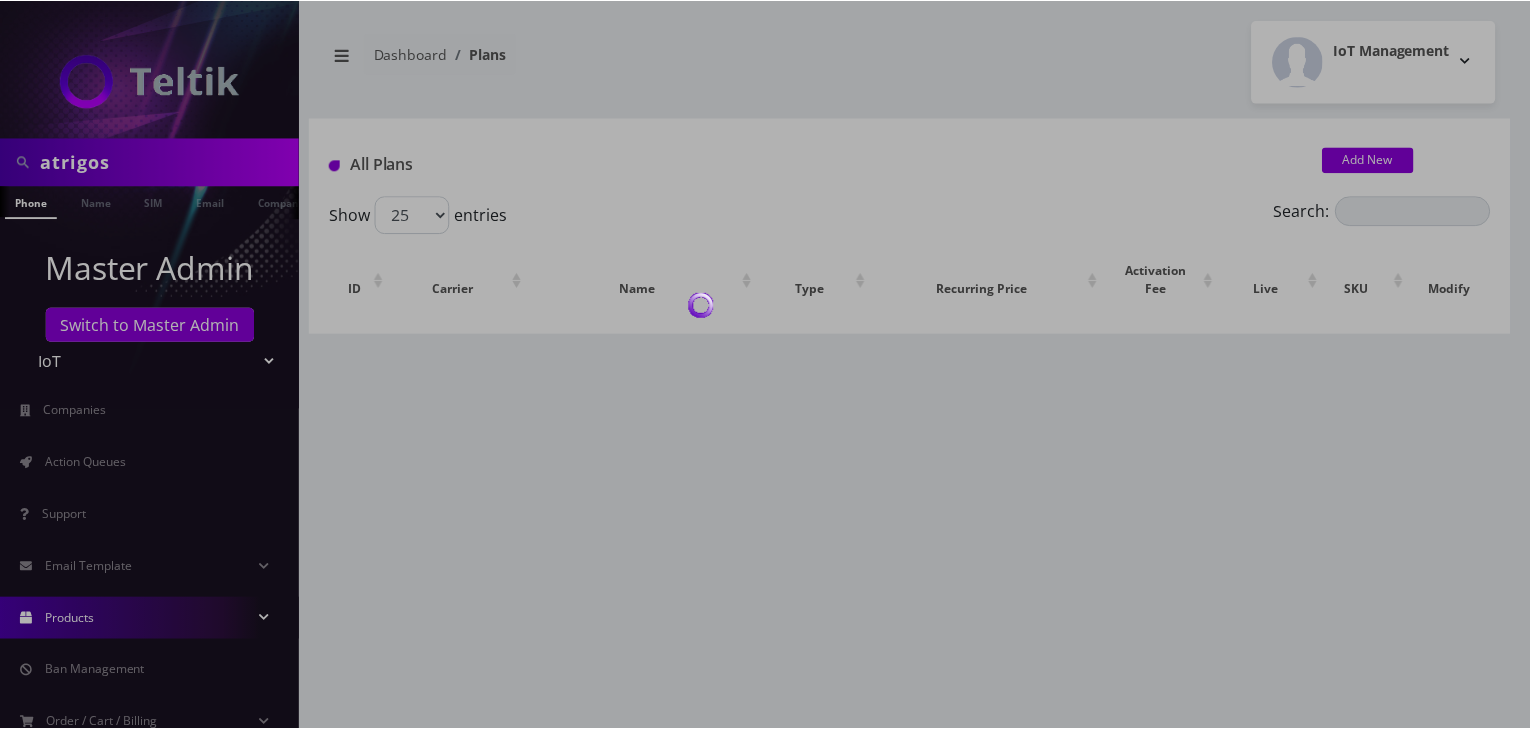 scroll, scrollTop: 0, scrollLeft: 0, axis: both 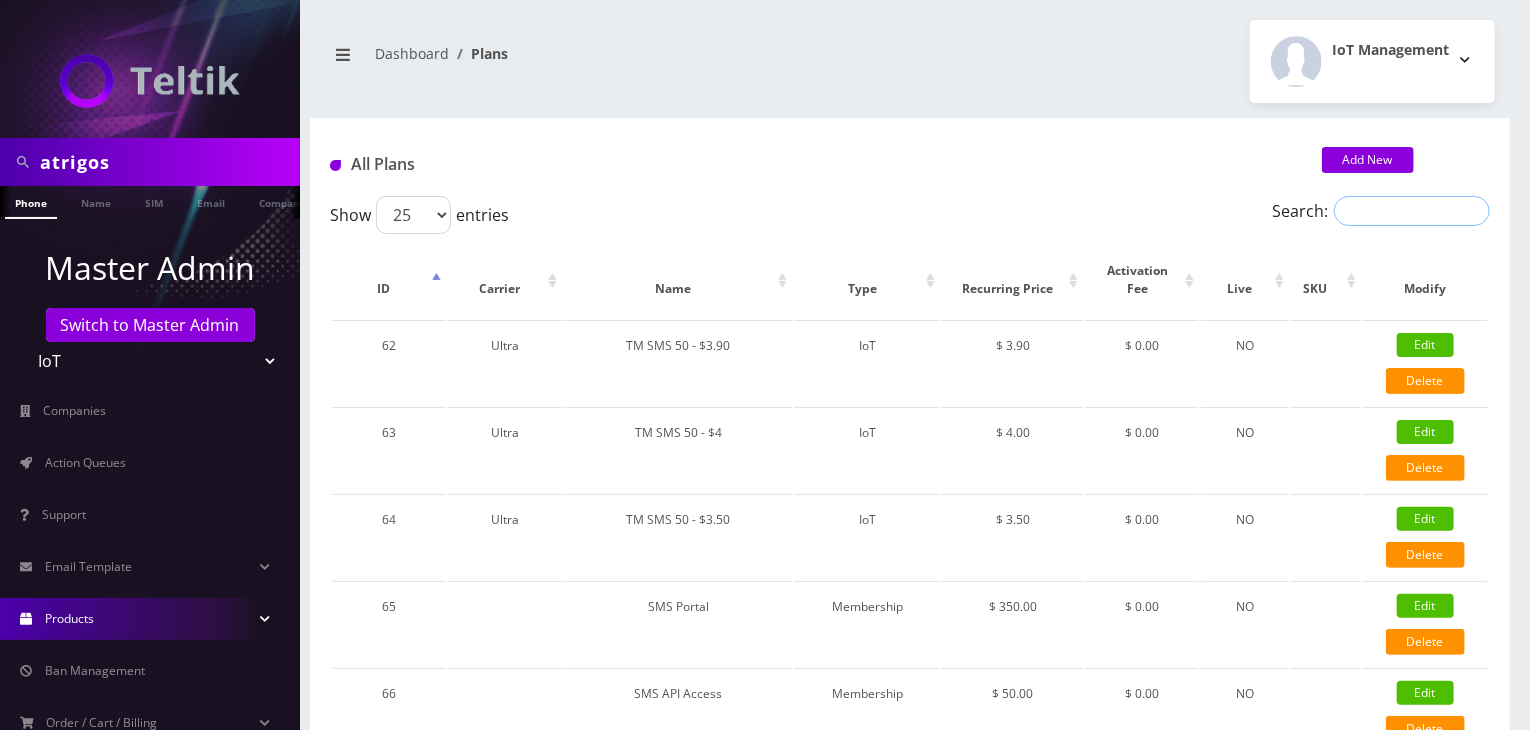 click on "Search:" at bounding box center [1412, 211] 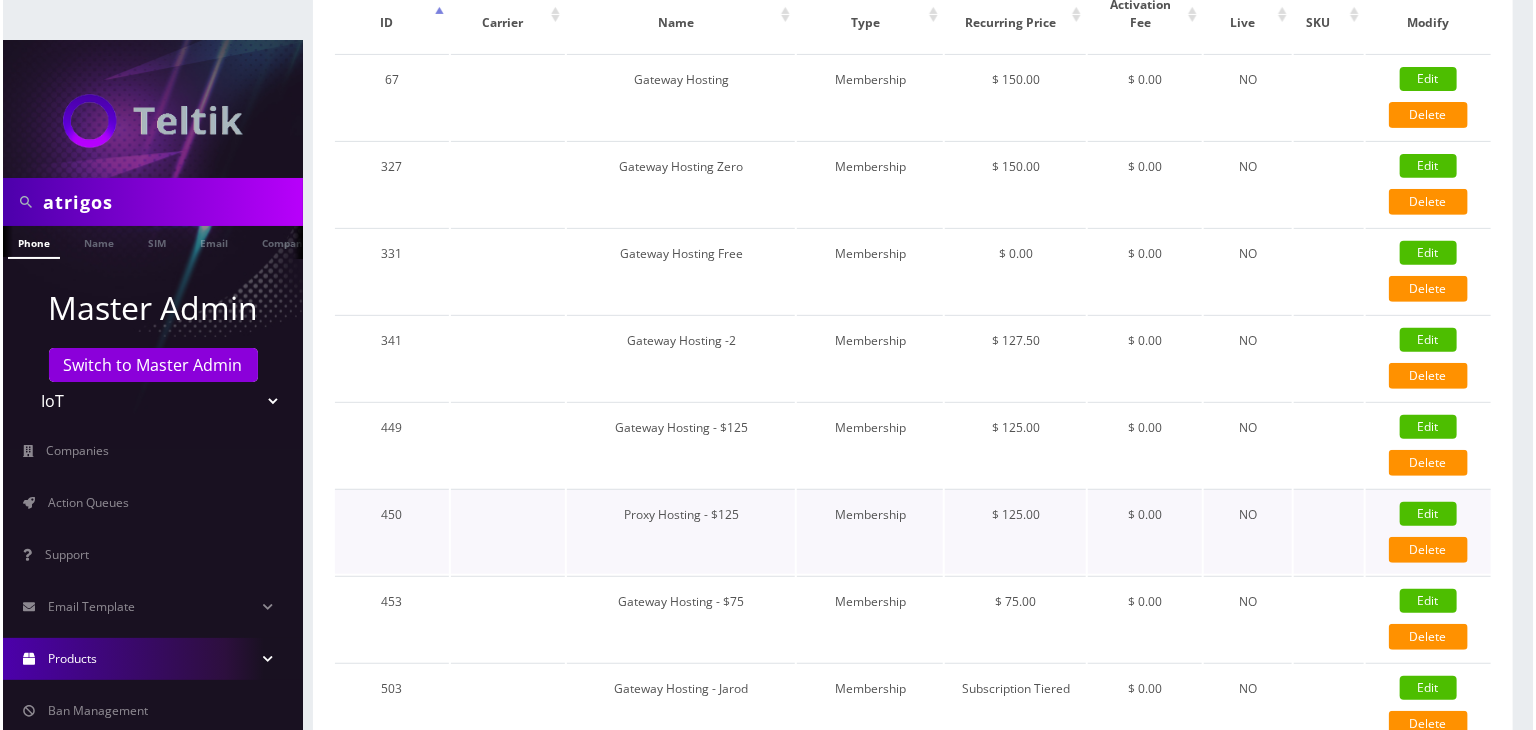 scroll, scrollTop: 348, scrollLeft: 0, axis: vertical 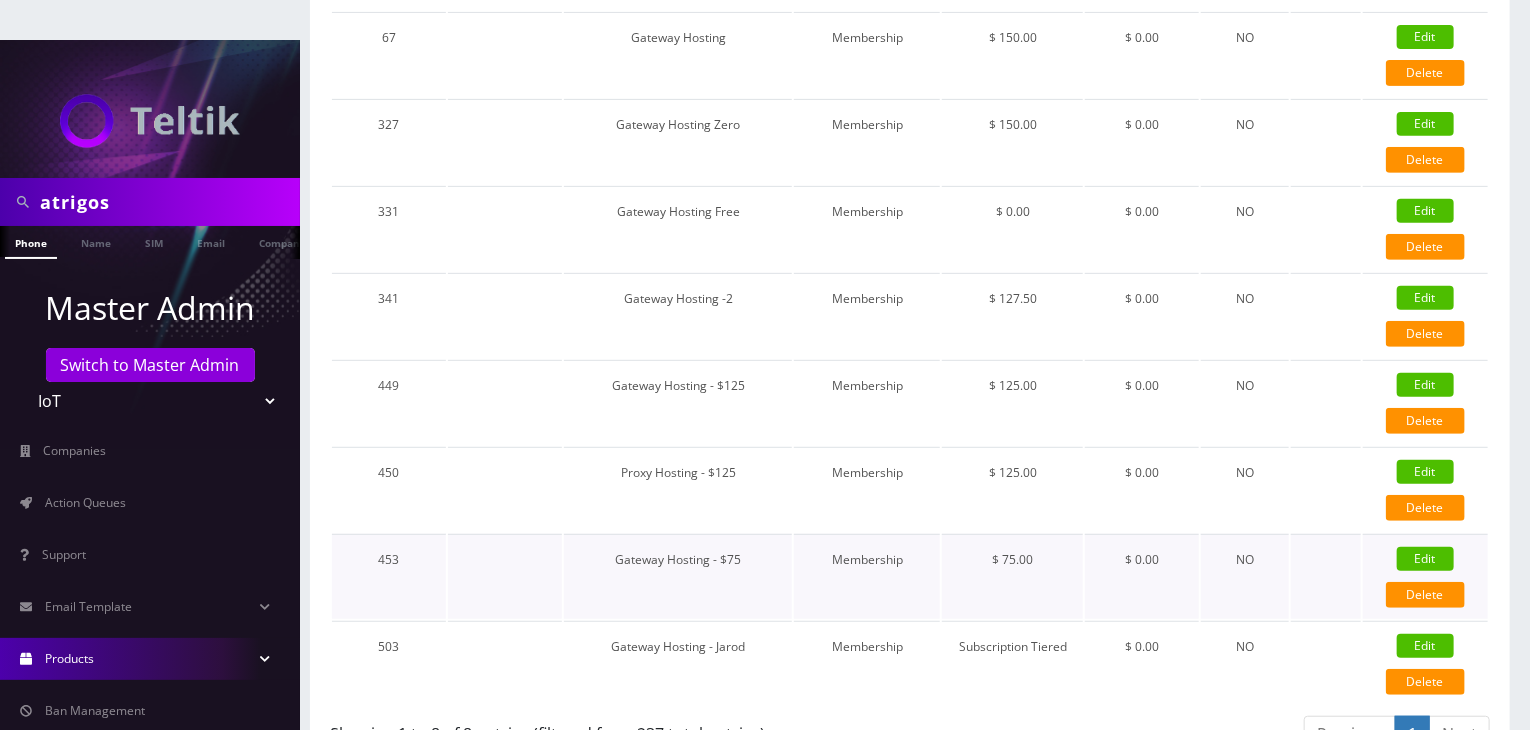 type on "hosting" 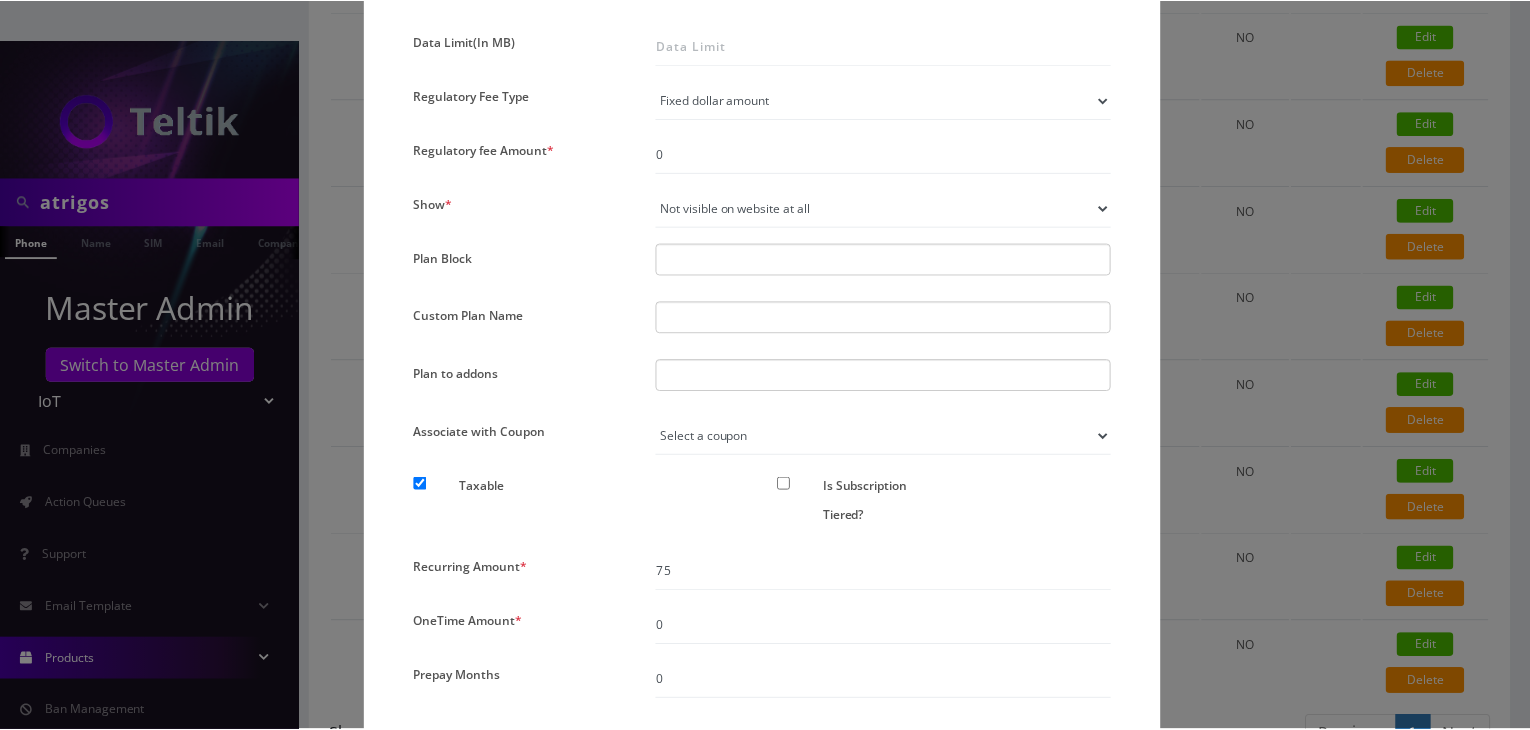 scroll, scrollTop: 1500, scrollLeft: 0, axis: vertical 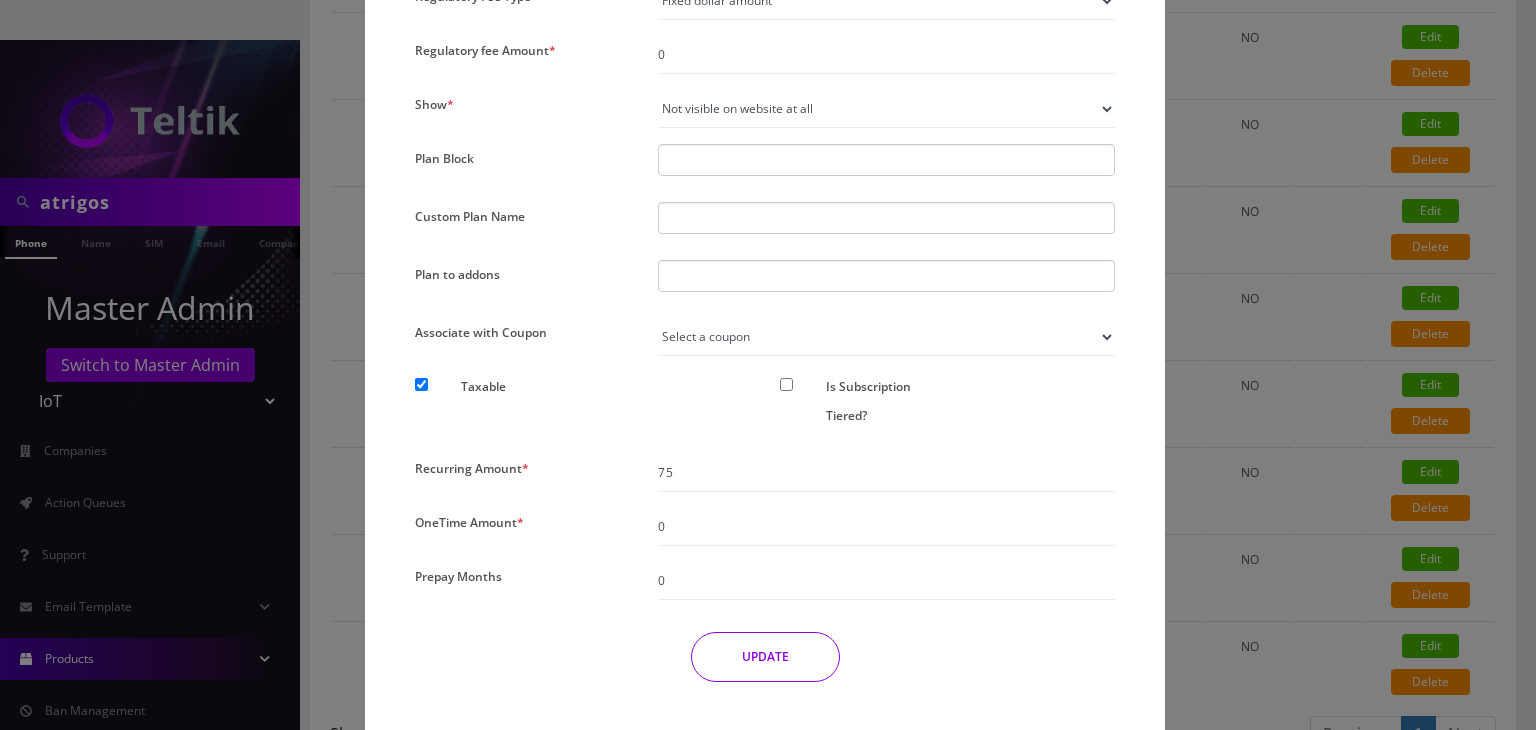 click on "×
Edit Plan
Name  *
Gateway Hosting - $75
SKU
Tag
Type  *
Voice Data Wearable Membership Digits Cloud IoT
Carrier  *
Please Select Carrier No carrier / unlocked T-Mobile AT&T Subscription Ultra Verizon Virtual Cricket AT&T2 iQSIM Verizon2
Area Code  *
Don’t show option Show option for area code but NOT required Show option for area code AND required
Separate Page
Sign Up Porting
Subsequent Porting" at bounding box center (768, 365) 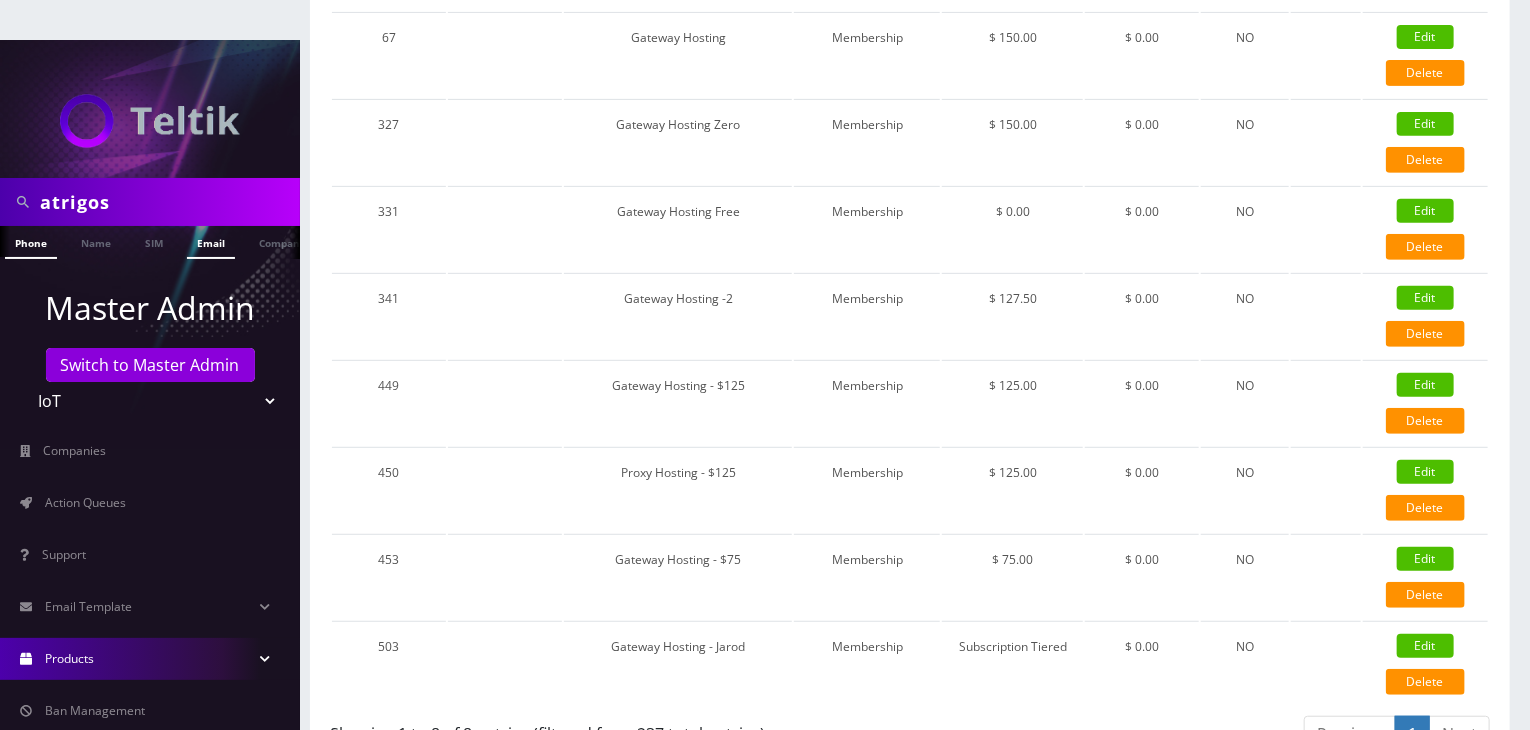 scroll, scrollTop: 0, scrollLeft: 10, axis: horizontal 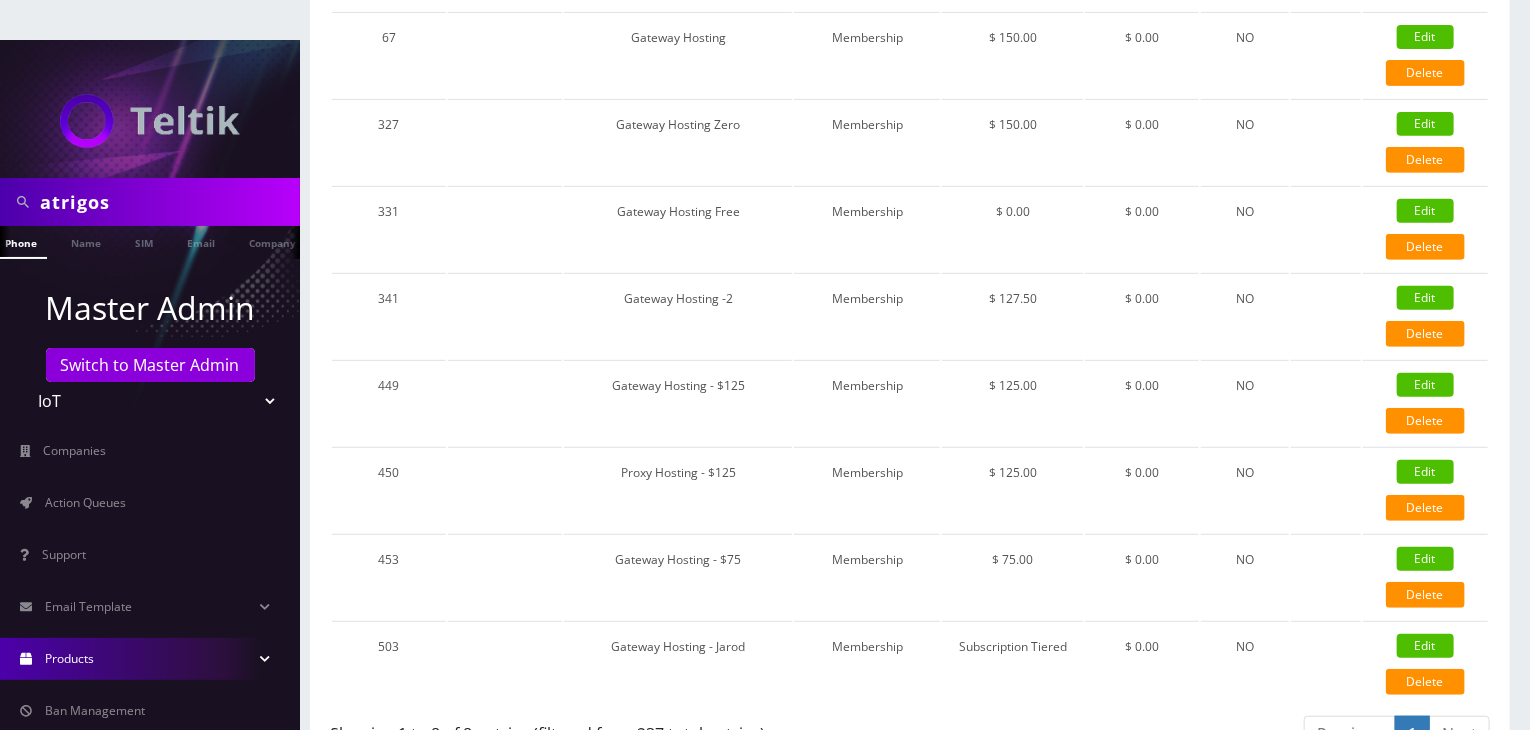 drag, startPoint x: 135, startPoint y: 165, endPoint x: 0, endPoint y: 153, distance: 135.53229 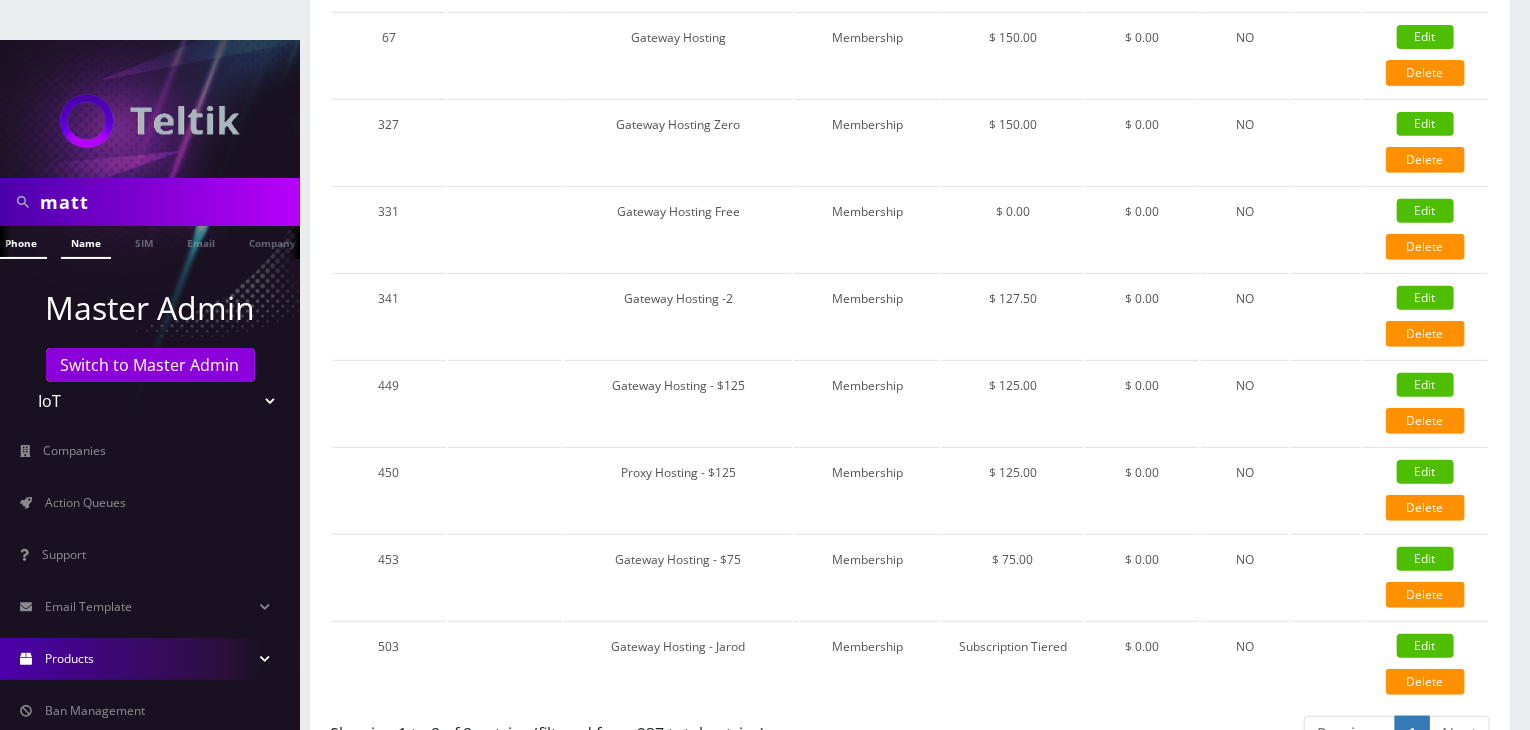 type on "matt" 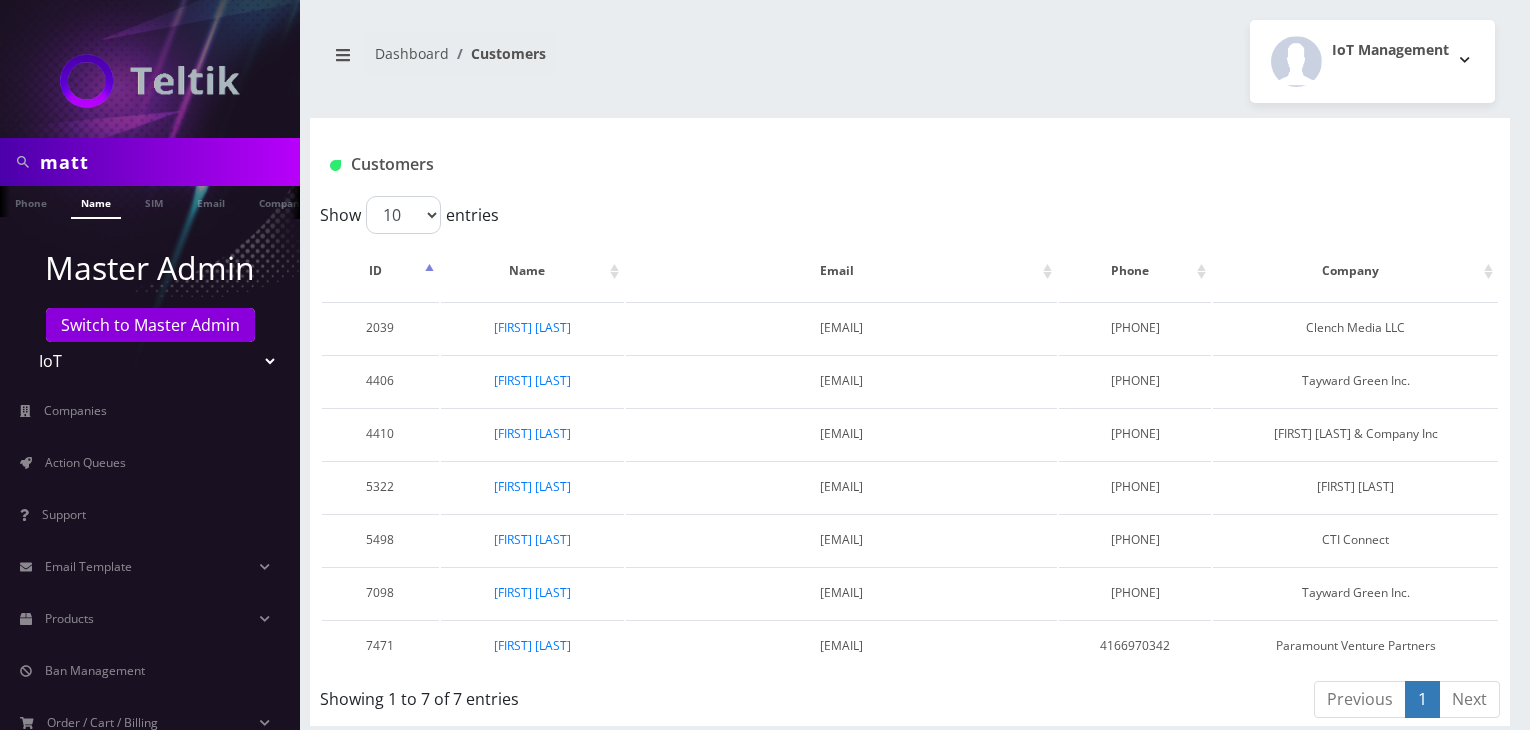 scroll, scrollTop: 0, scrollLeft: 0, axis: both 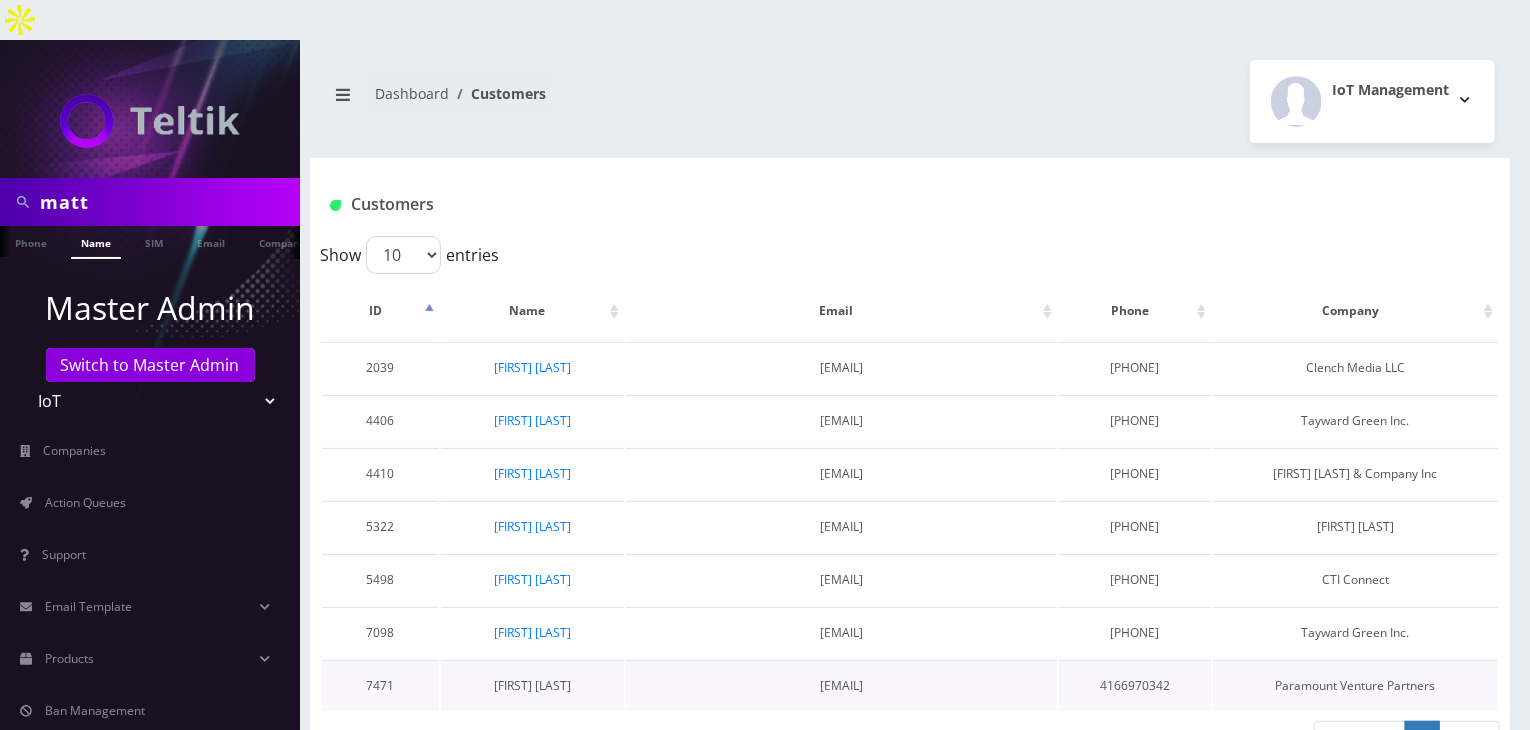 click on "[FIRST] [LAST]" at bounding box center [532, 685] 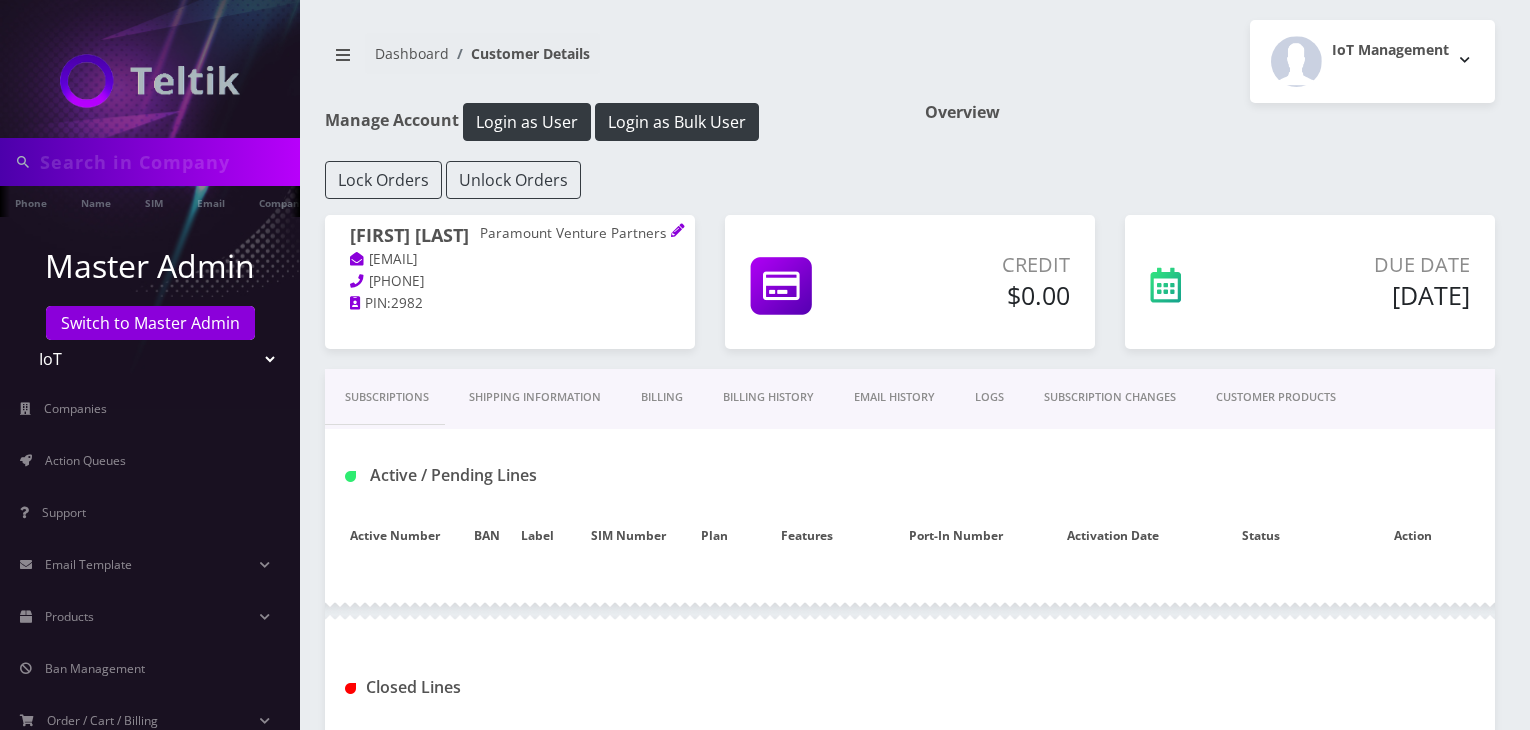 scroll, scrollTop: 0, scrollLeft: 0, axis: both 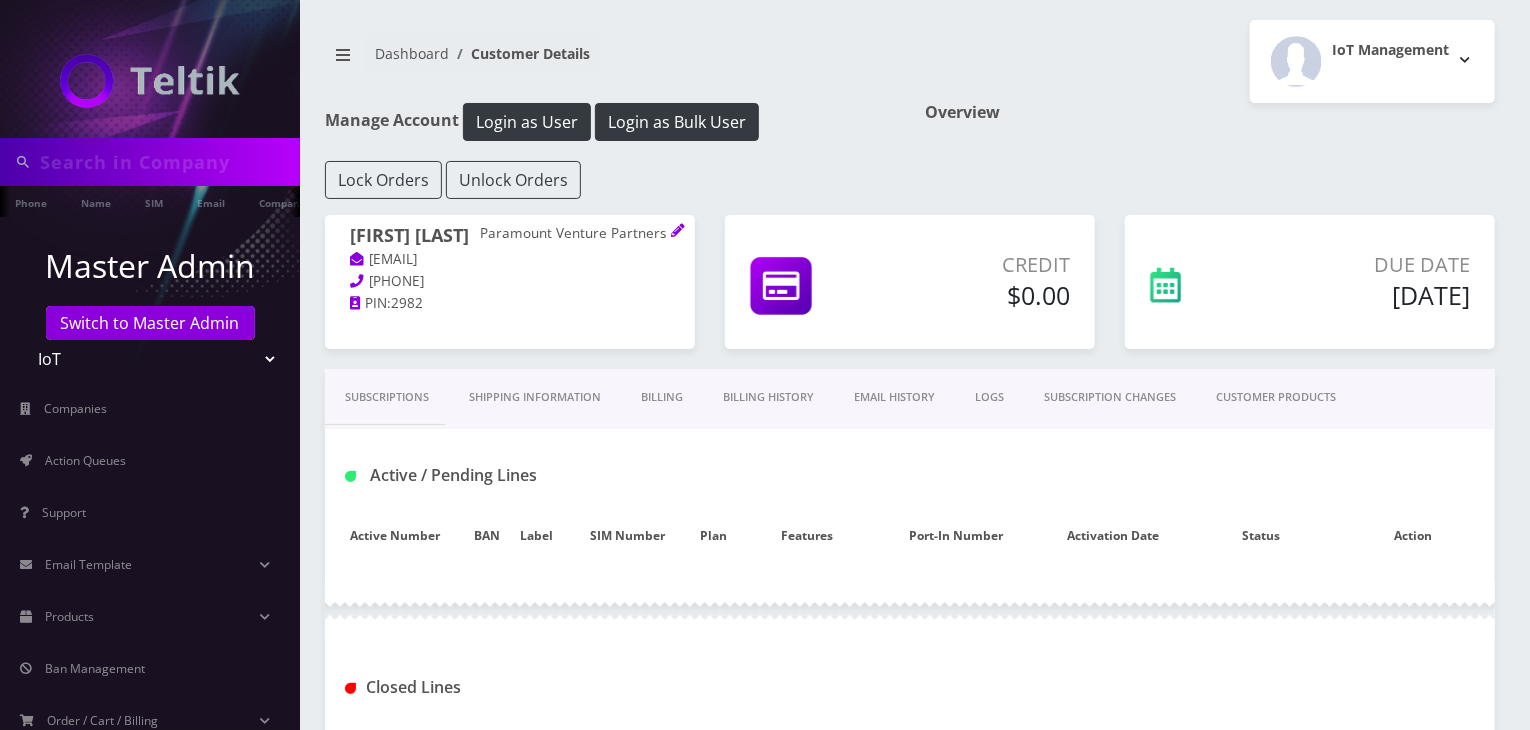 type on "matt" 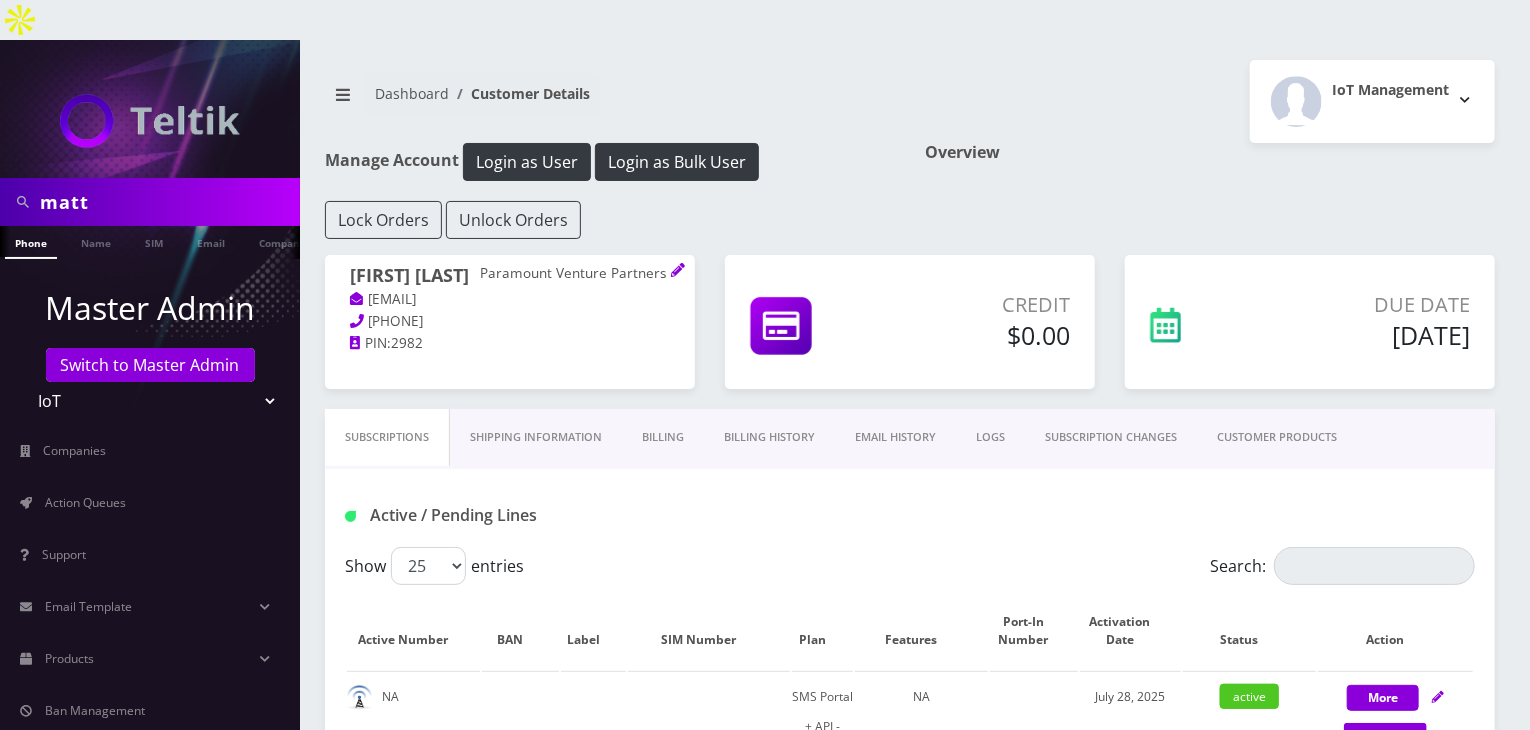 click on "CUSTOMER PRODUCTS" at bounding box center (1277, 437) 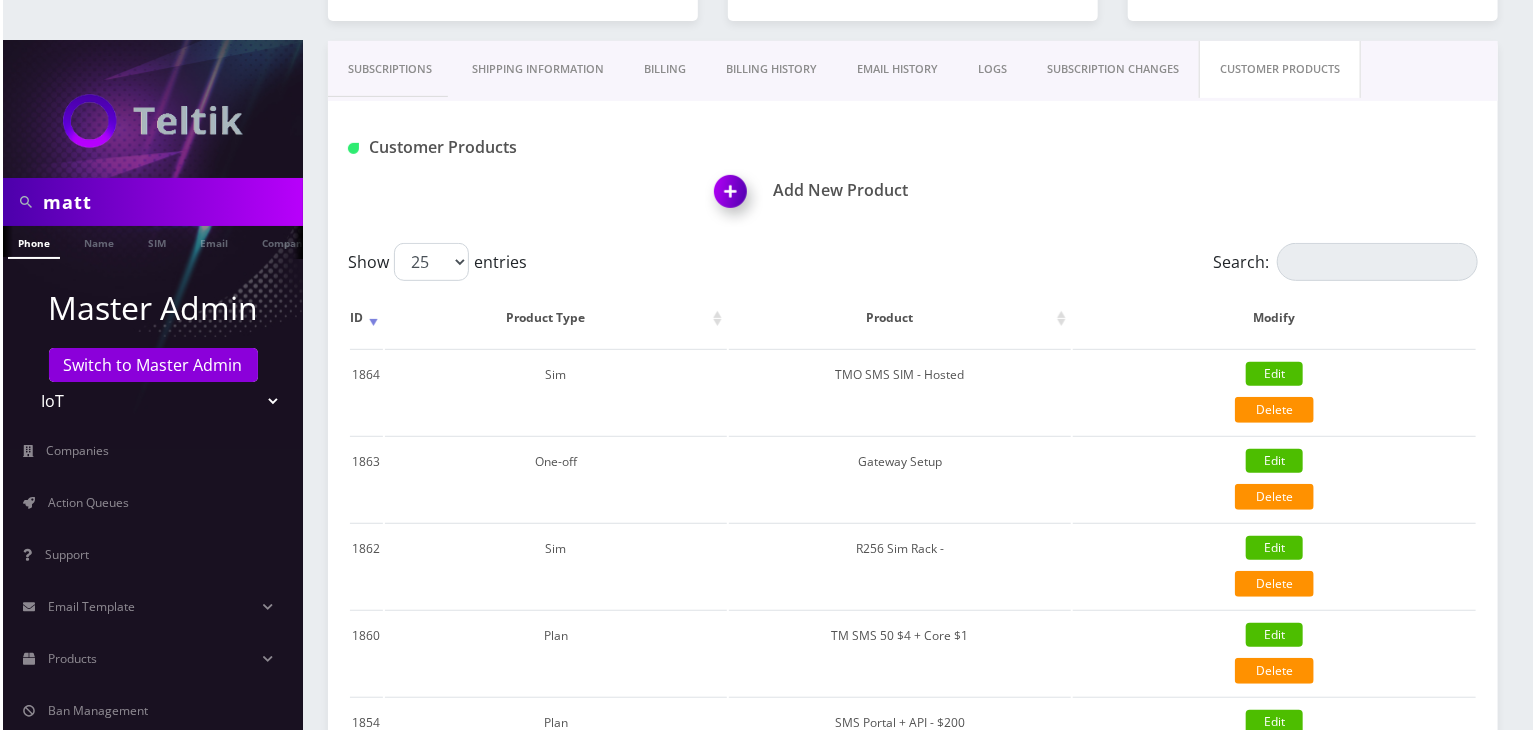 scroll, scrollTop: 333, scrollLeft: 0, axis: vertical 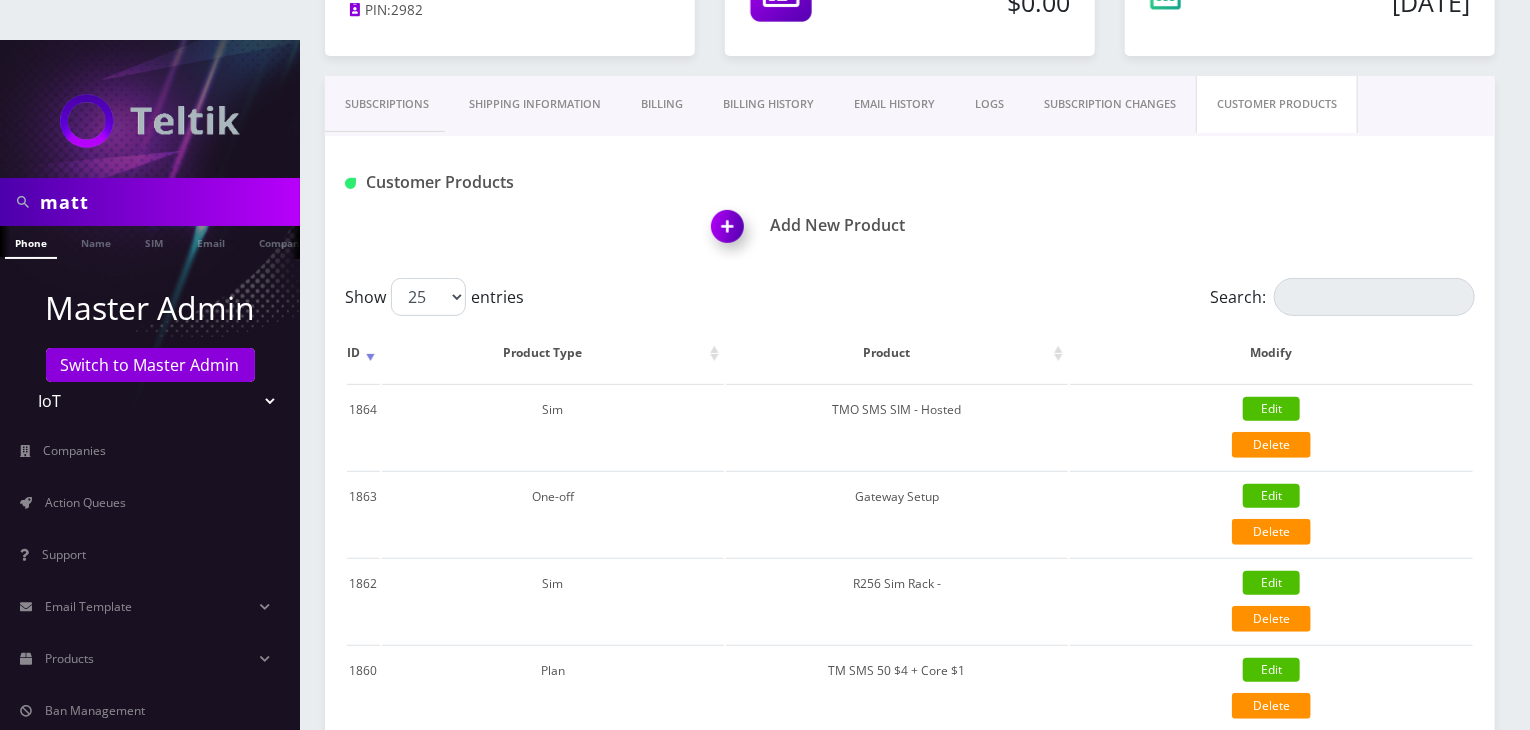 click at bounding box center [731, 233] 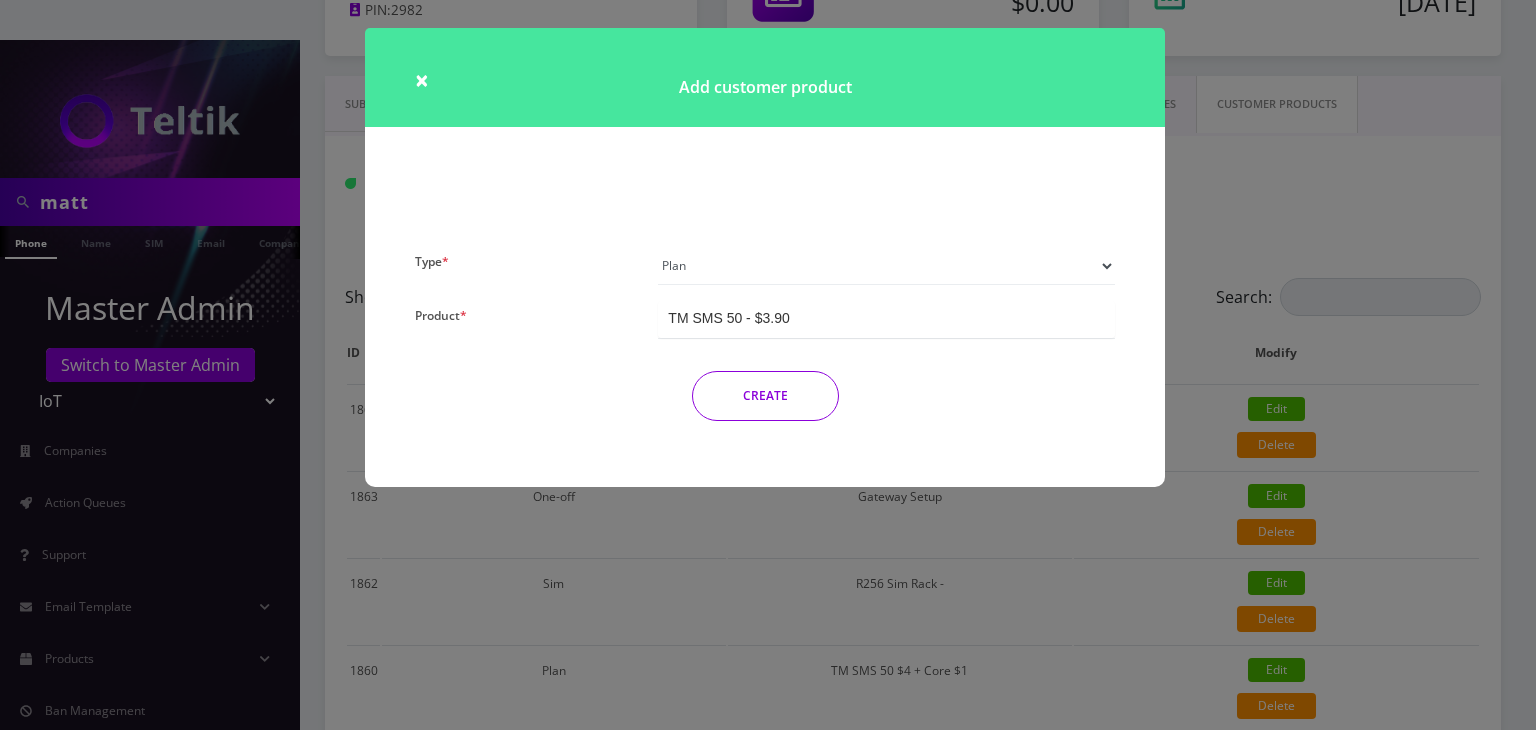 click on "TM SMS 50 - $3.90" at bounding box center [728, 318] 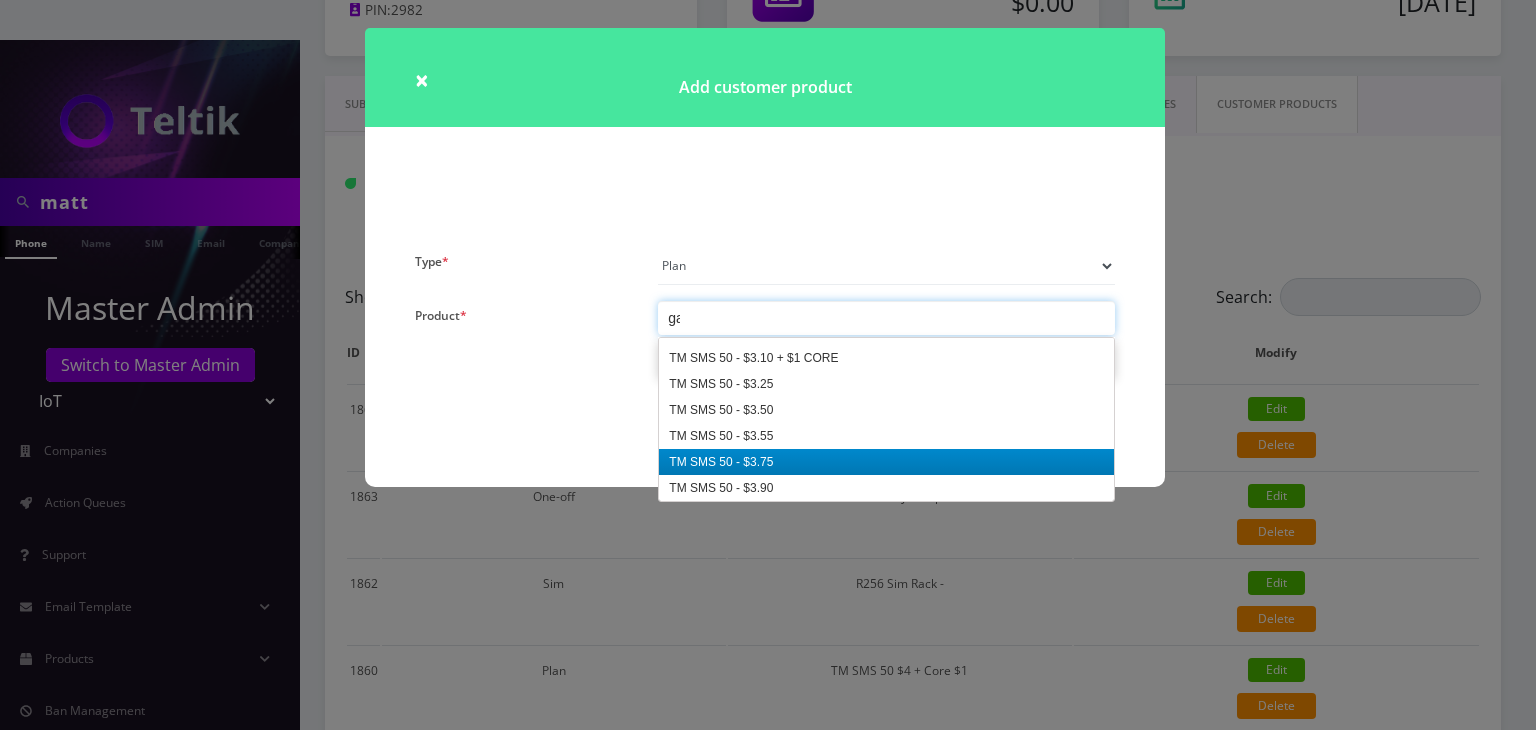 scroll, scrollTop: 0, scrollLeft: 0, axis: both 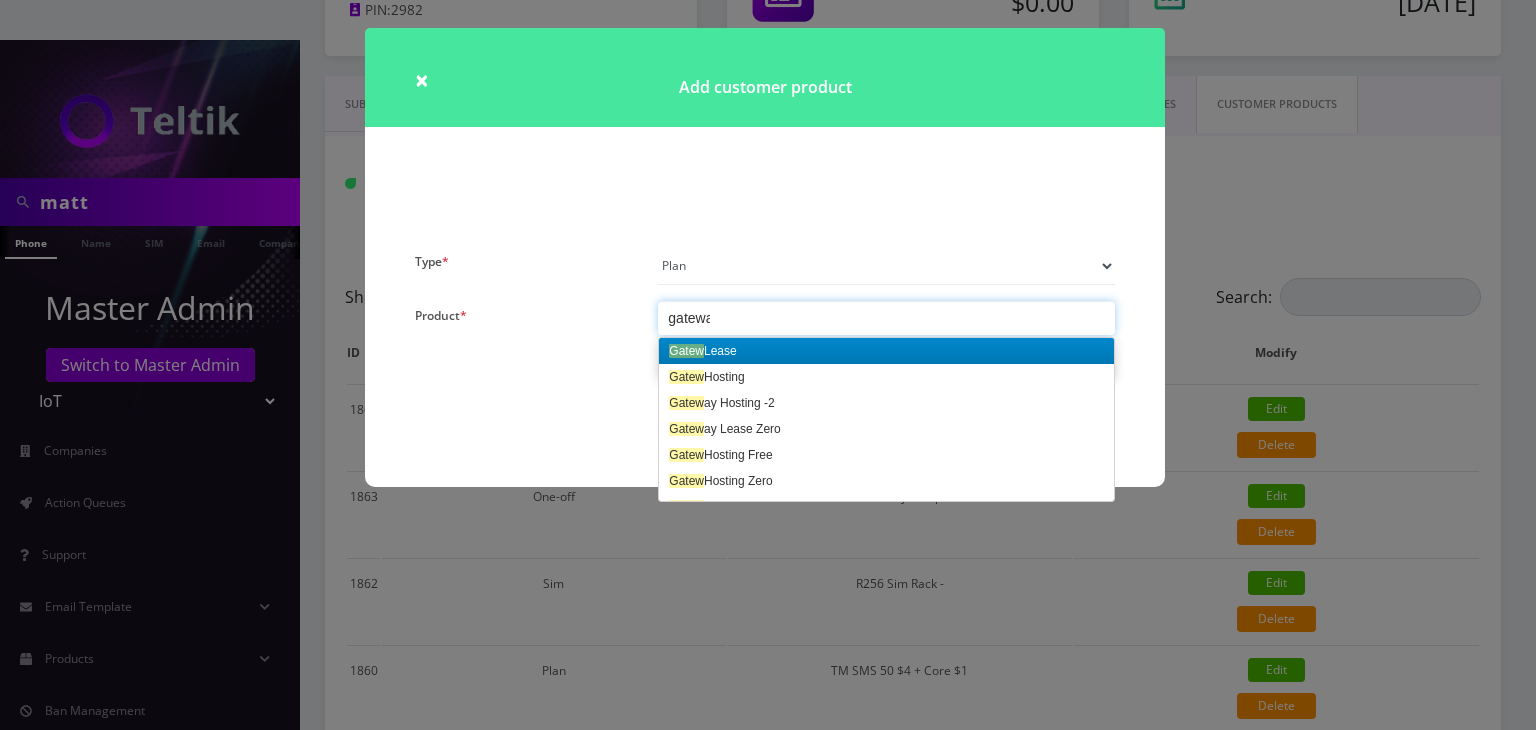 type on "gateway" 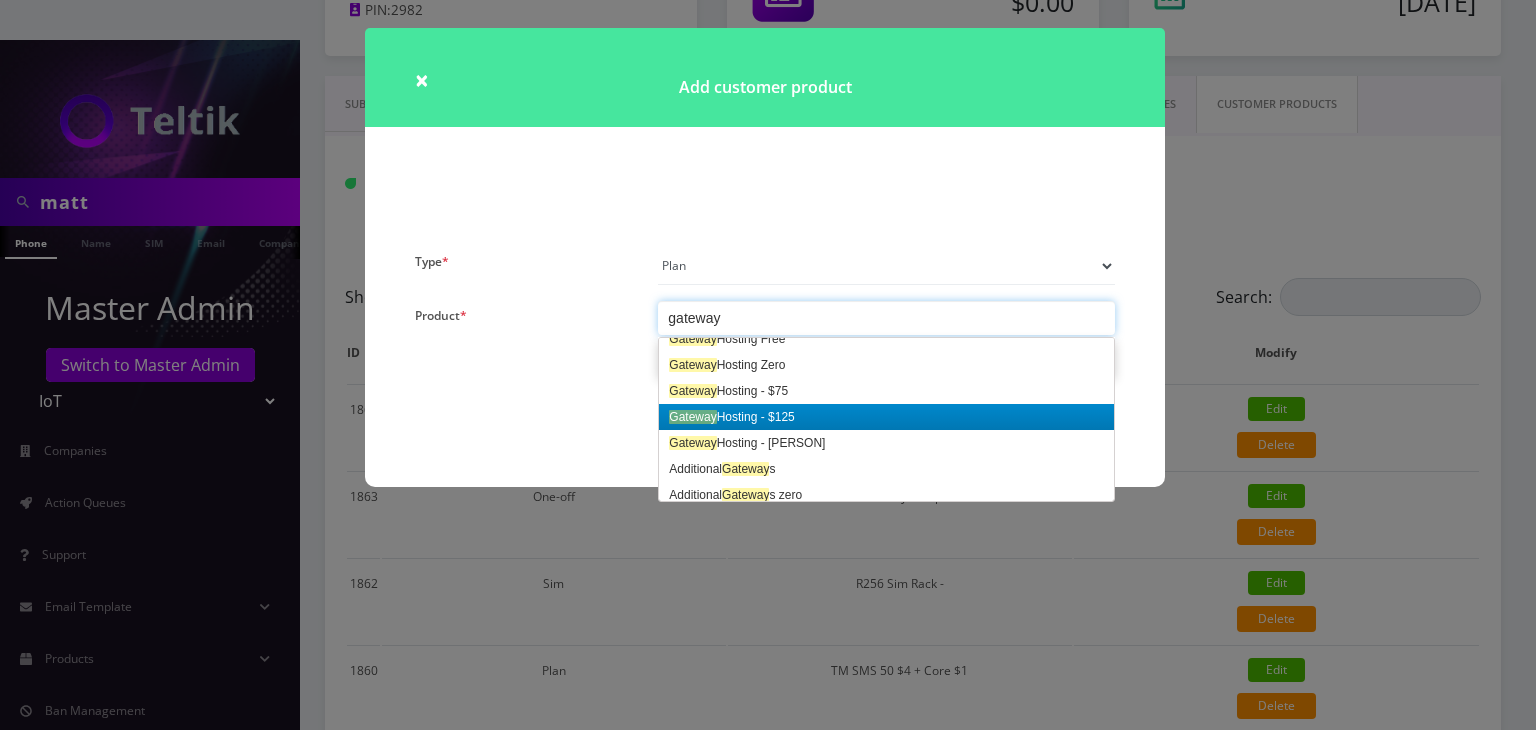 scroll, scrollTop: 122, scrollLeft: 0, axis: vertical 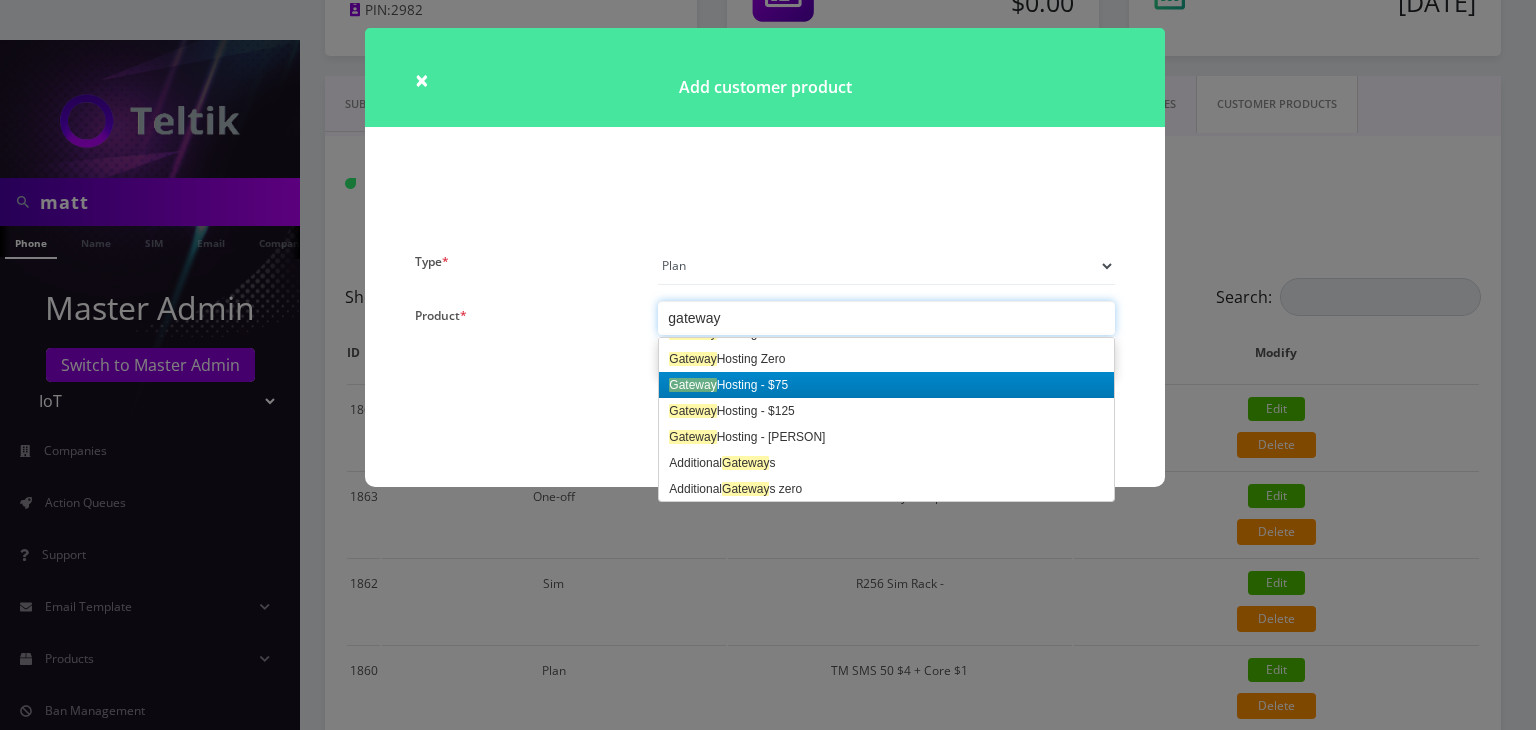 type 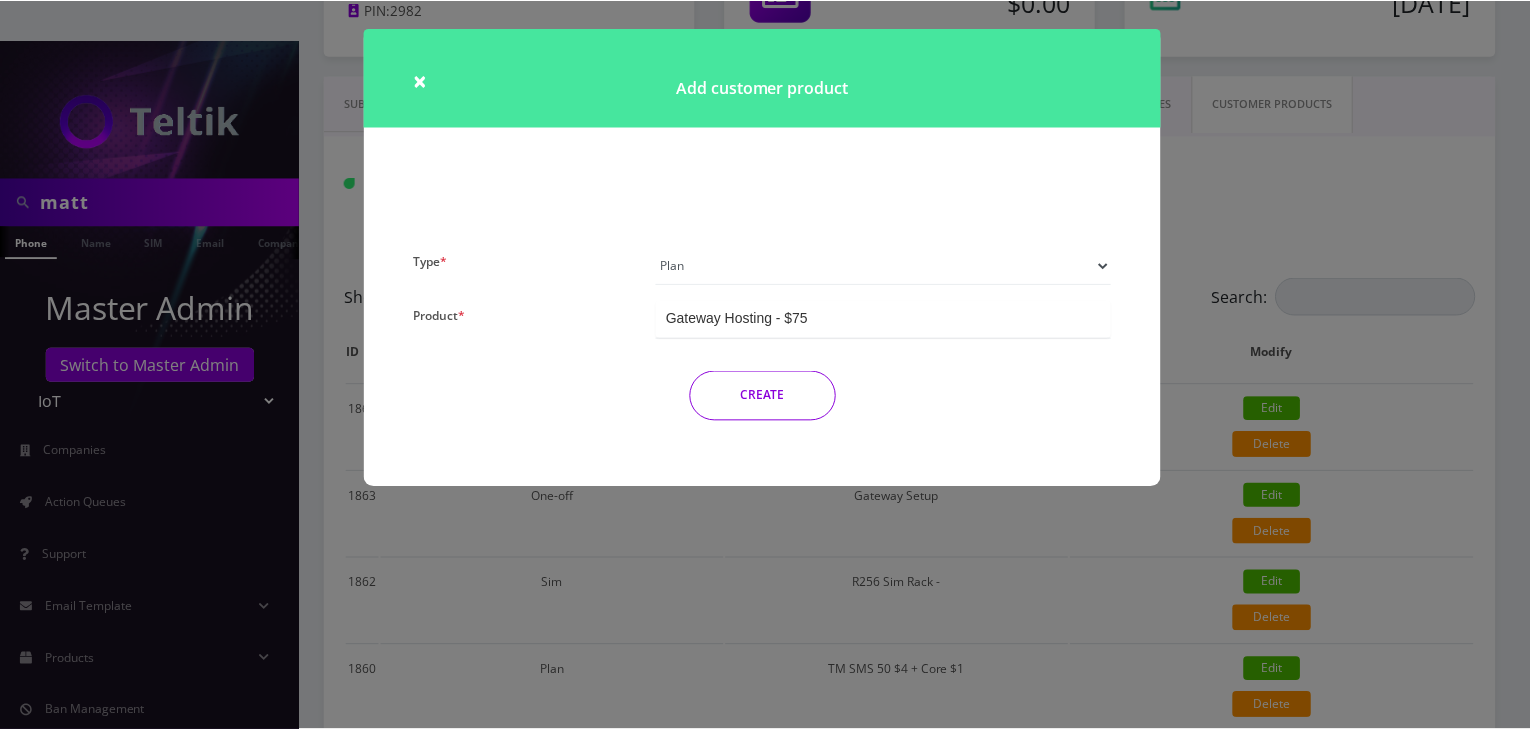 scroll, scrollTop: 0, scrollLeft: 0, axis: both 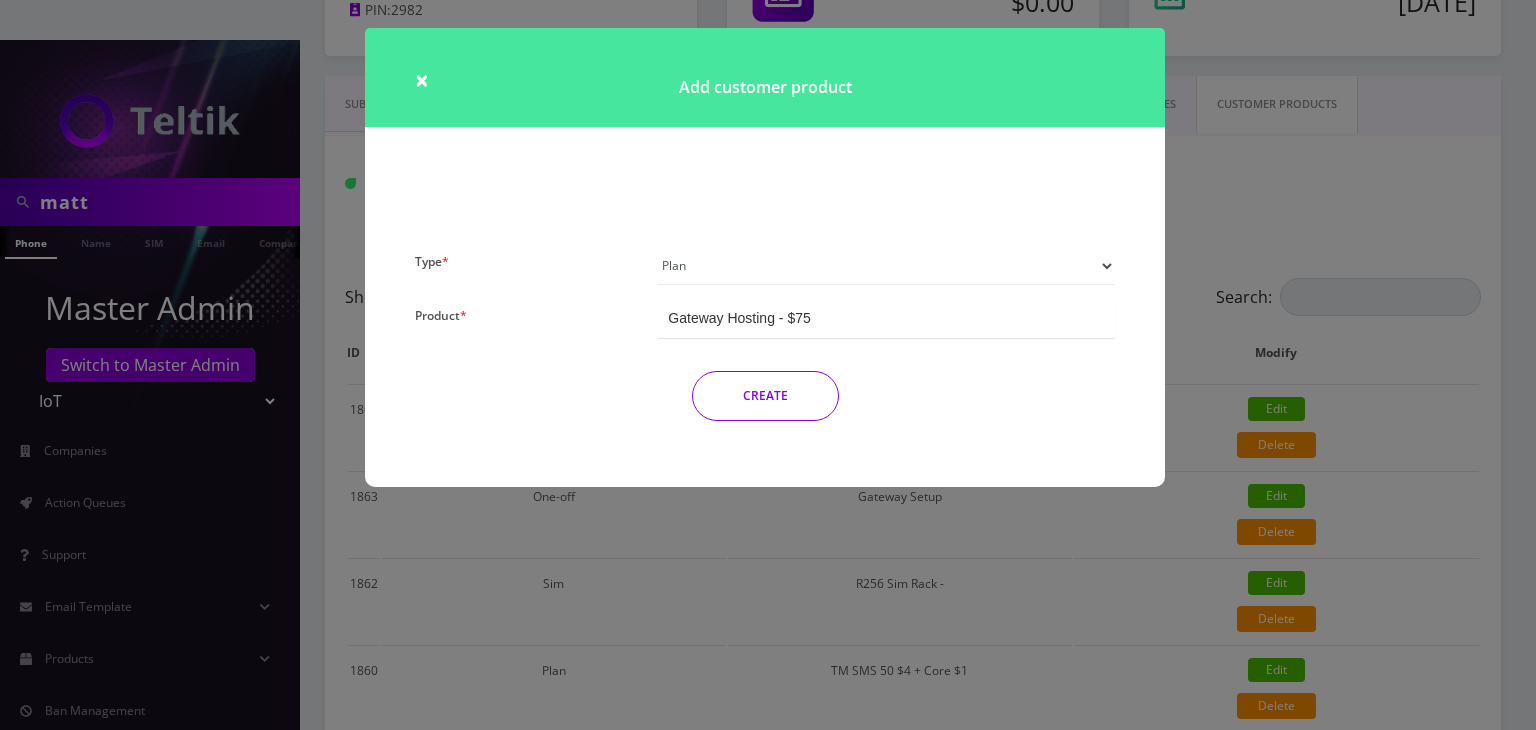 click on "CREATE" at bounding box center (765, 396) 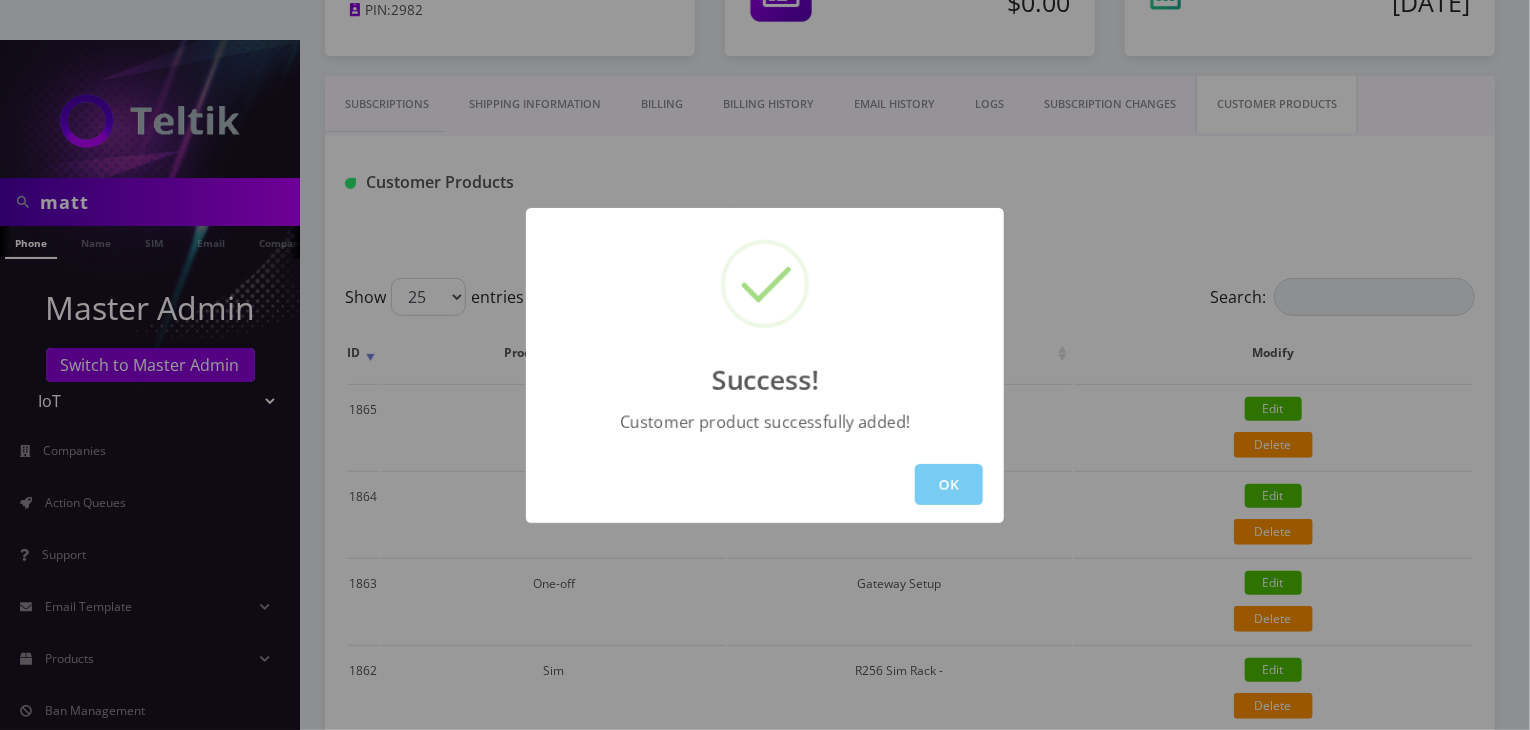 click on "OK" at bounding box center (949, 484) 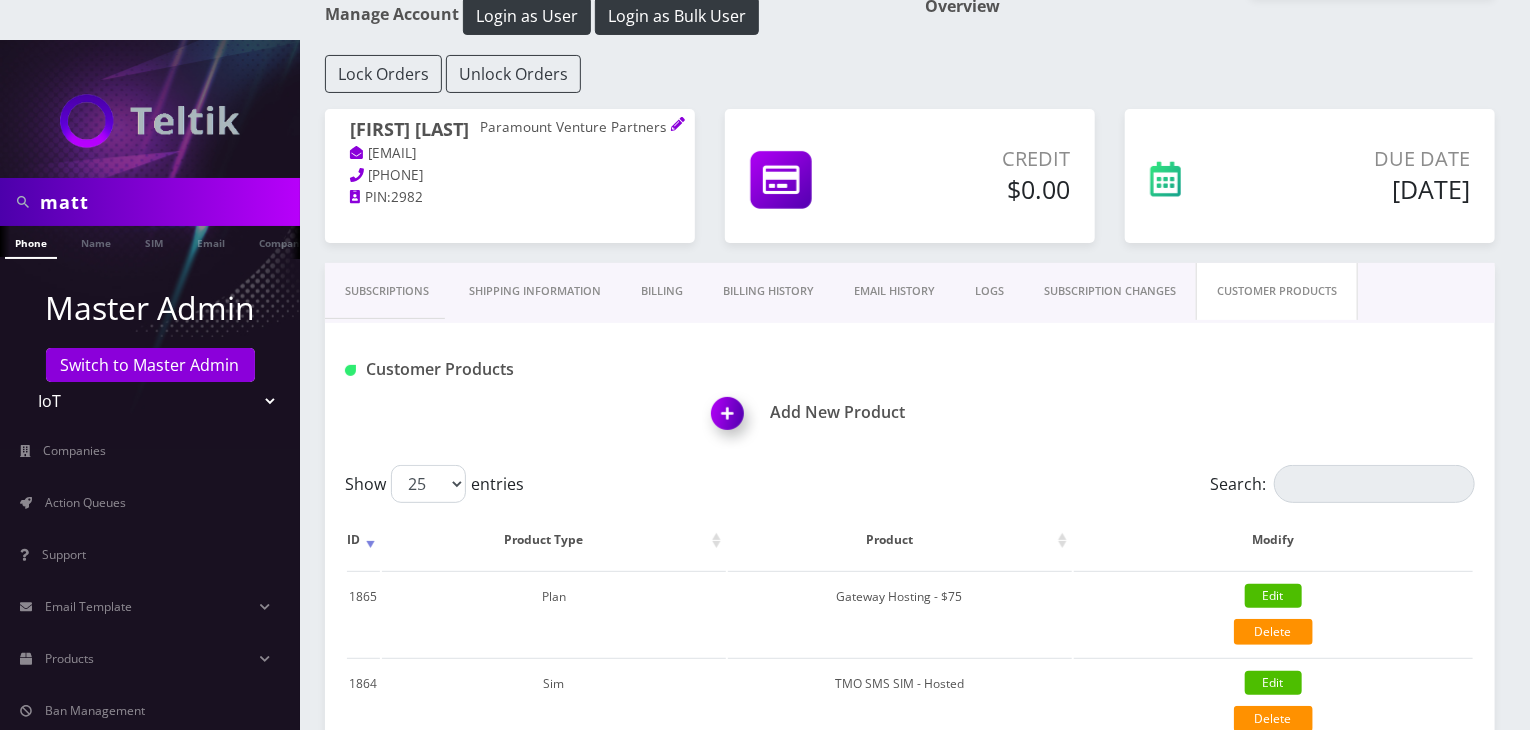 scroll, scrollTop: 33, scrollLeft: 0, axis: vertical 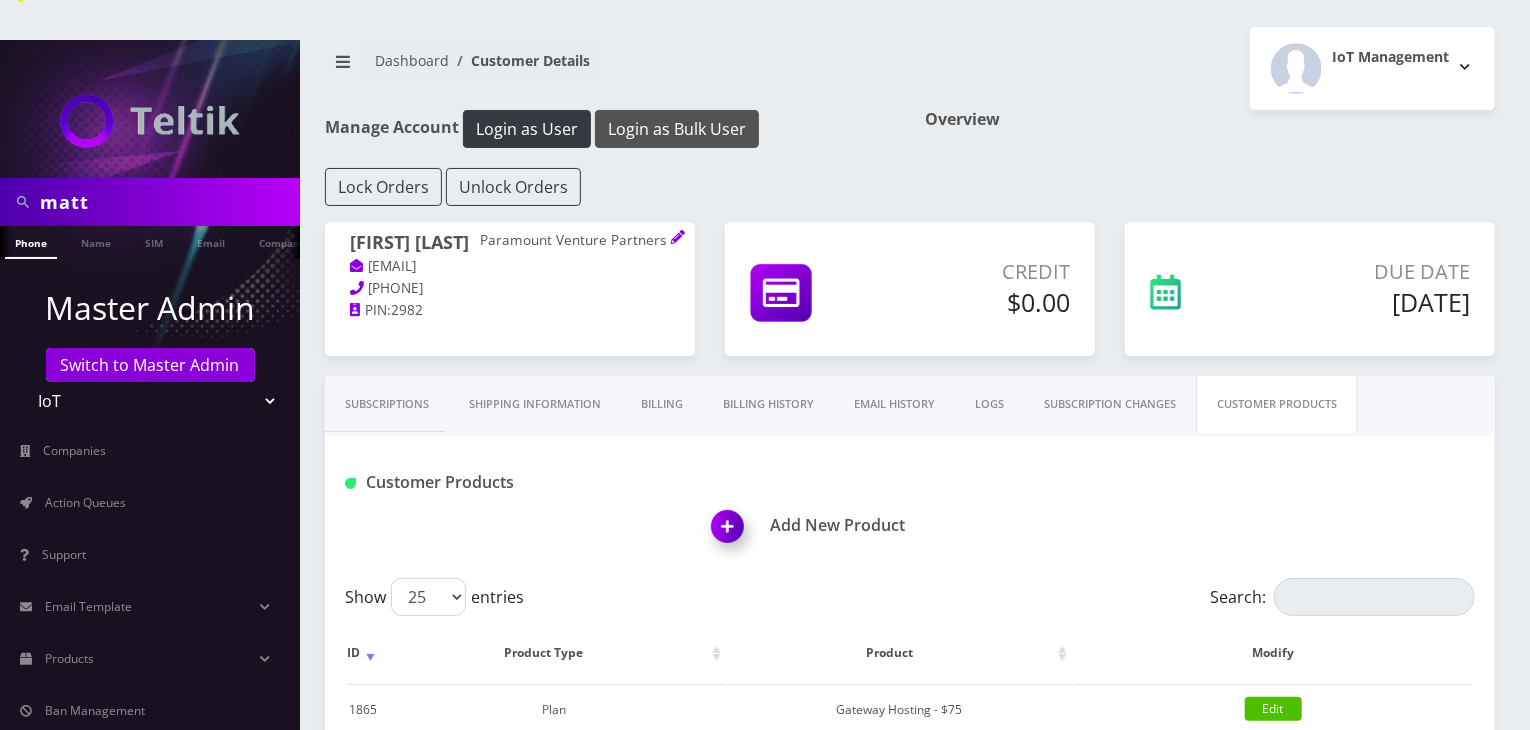 click on "Login as Bulk User" at bounding box center [677, 129] 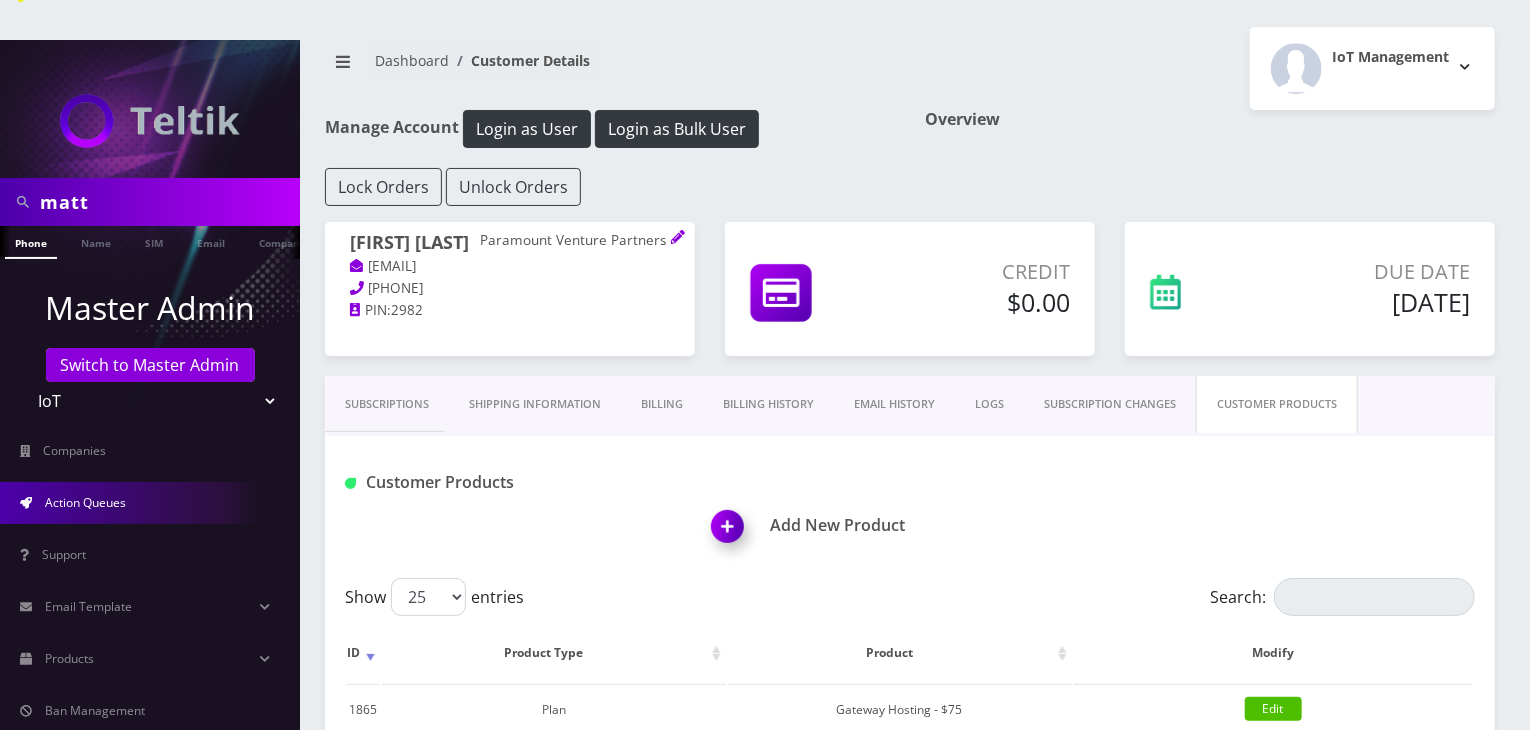click on "Action Queues" at bounding box center (150, 503) 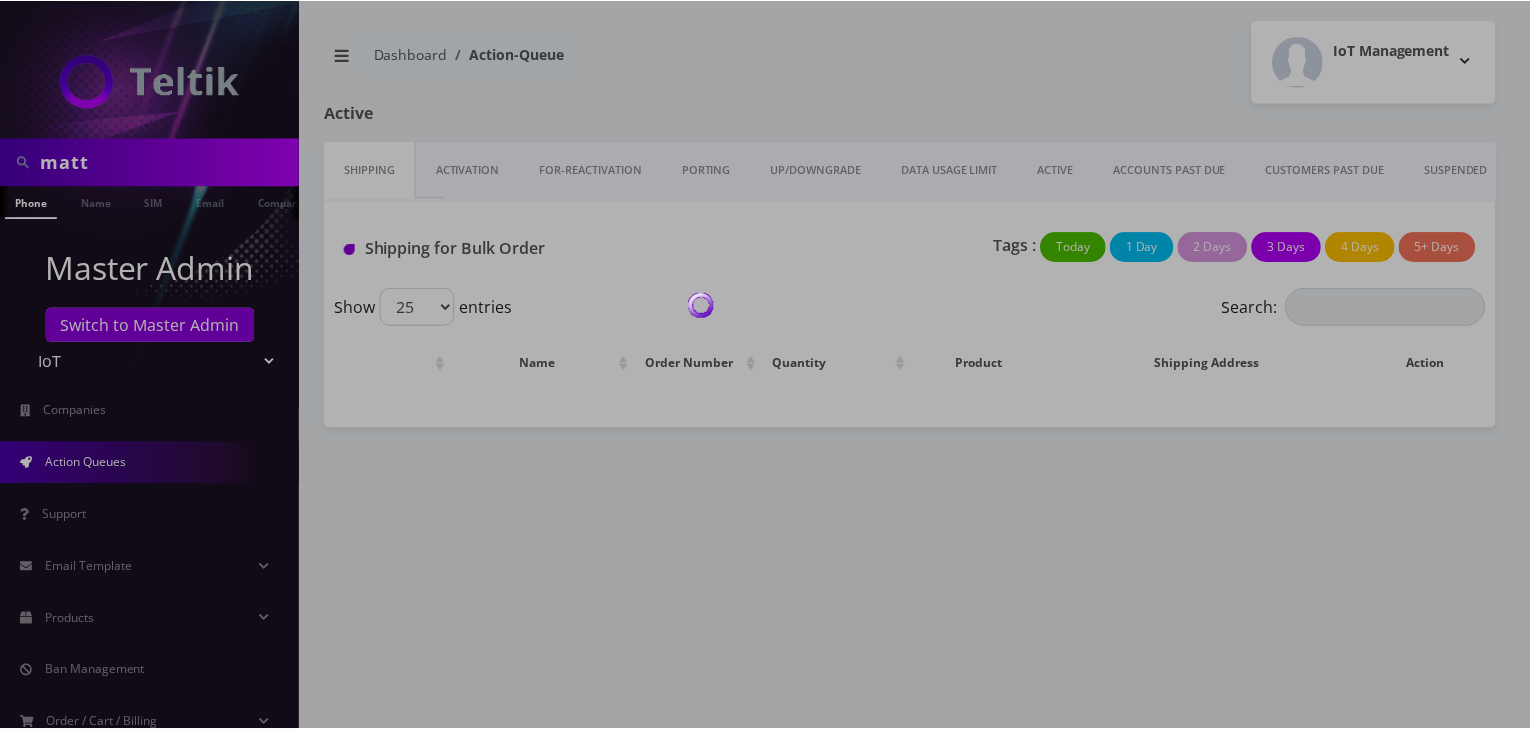 scroll, scrollTop: 0, scrollLeft: 0, axis: both 